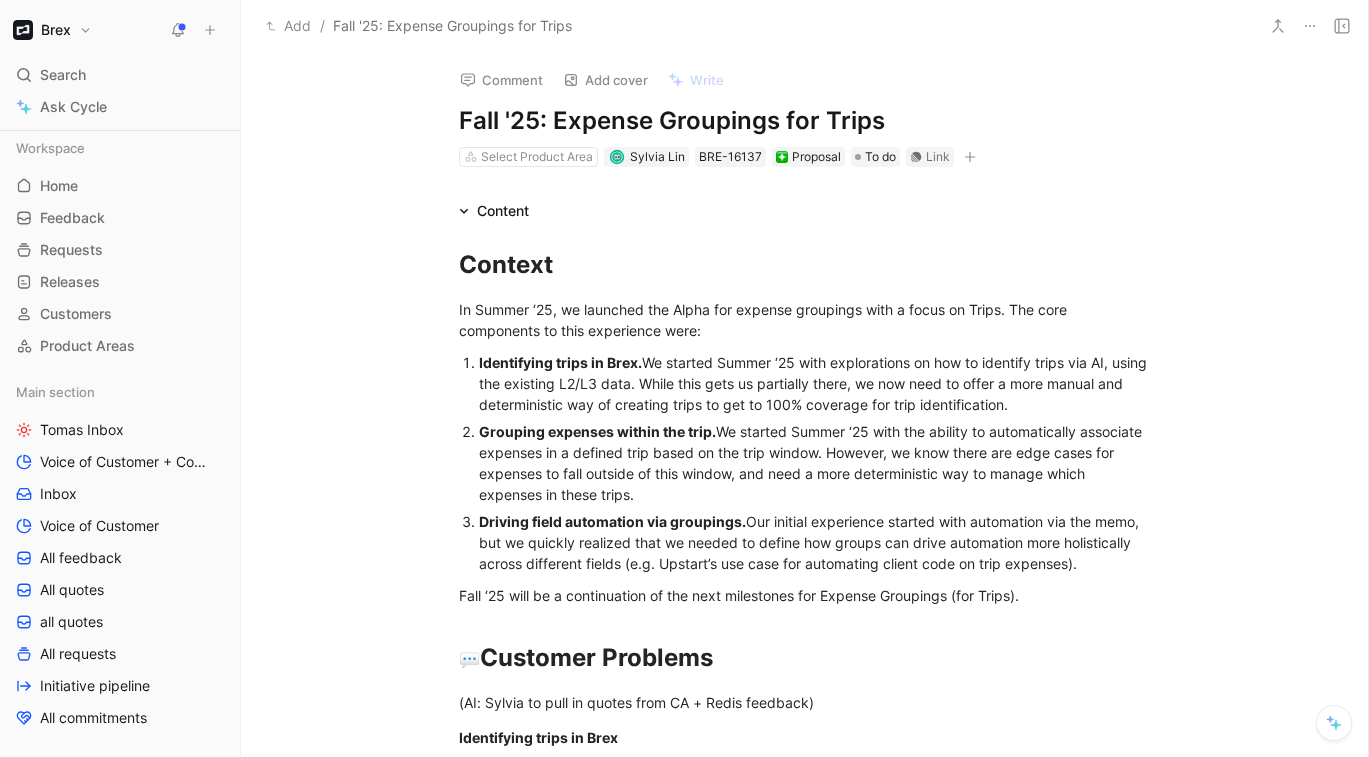 scroll, scrollTop: 0, scrollLeft: 0, axis: both 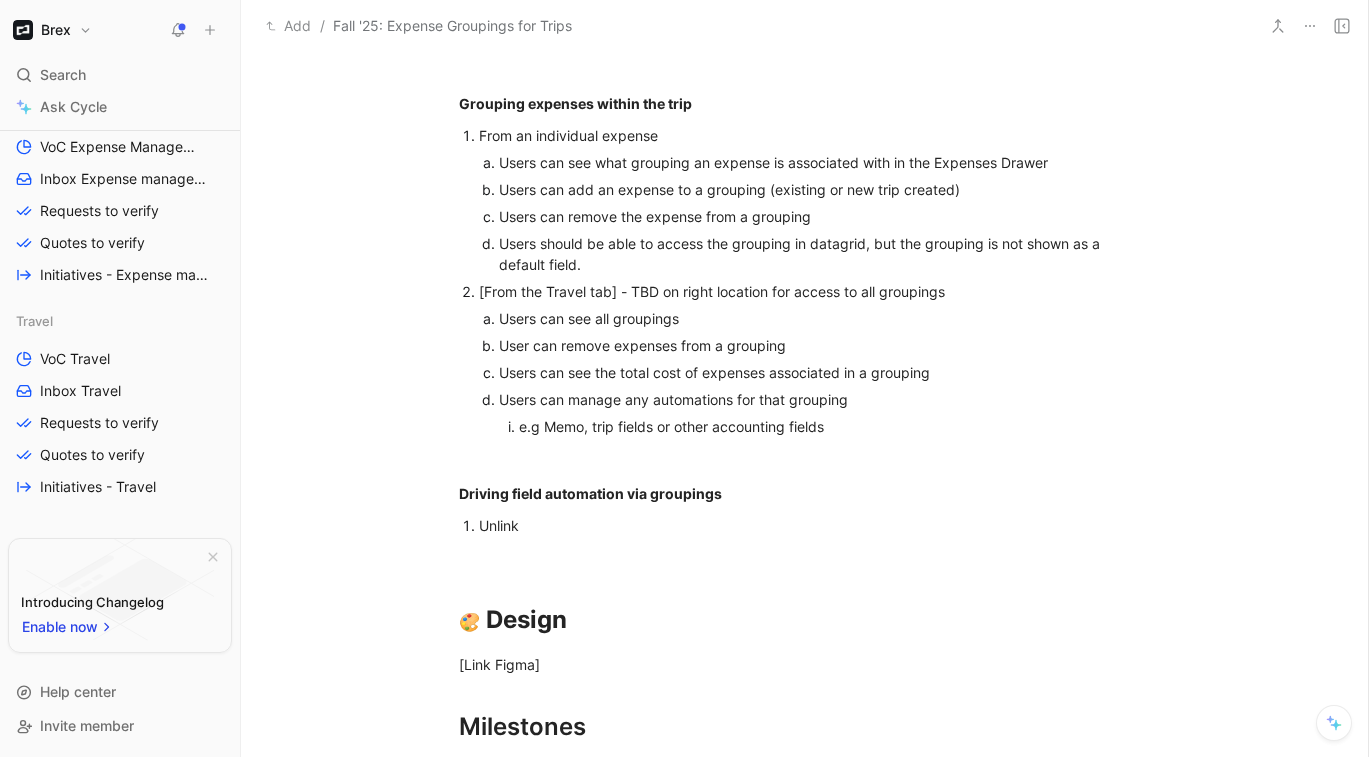 click on "From an individual expense" at bounding box center (815, 135) 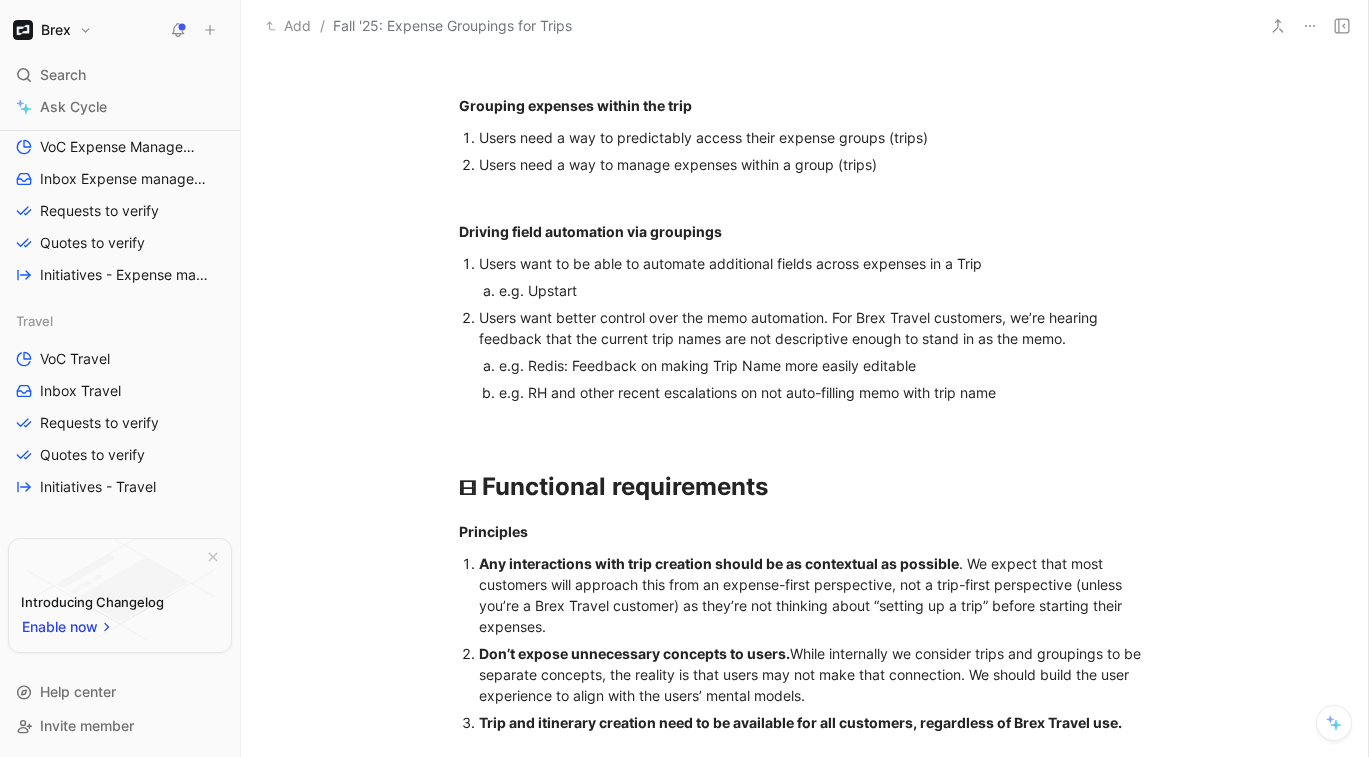 scroll, scrollTop: 0, scrollLeft: 0, axis: both 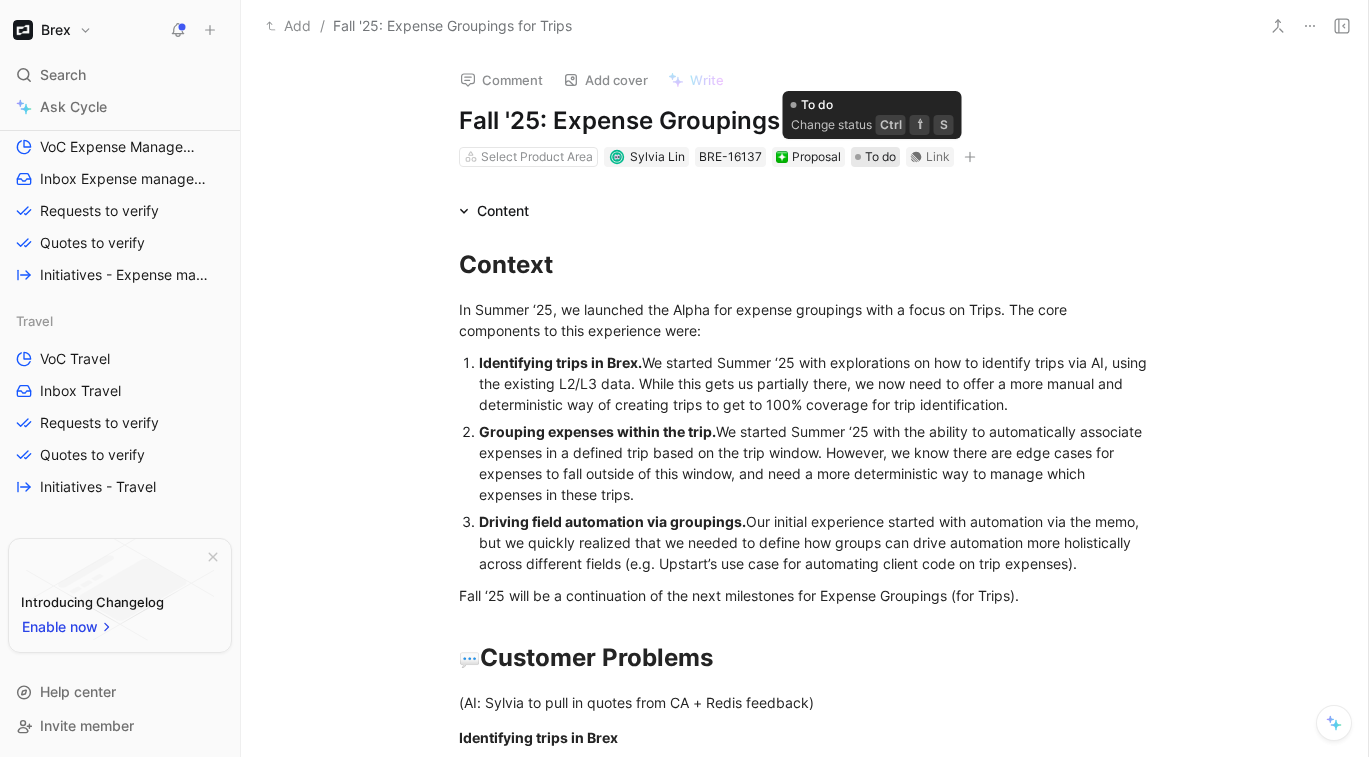 click on "To do" at bounding box center (880, 157) 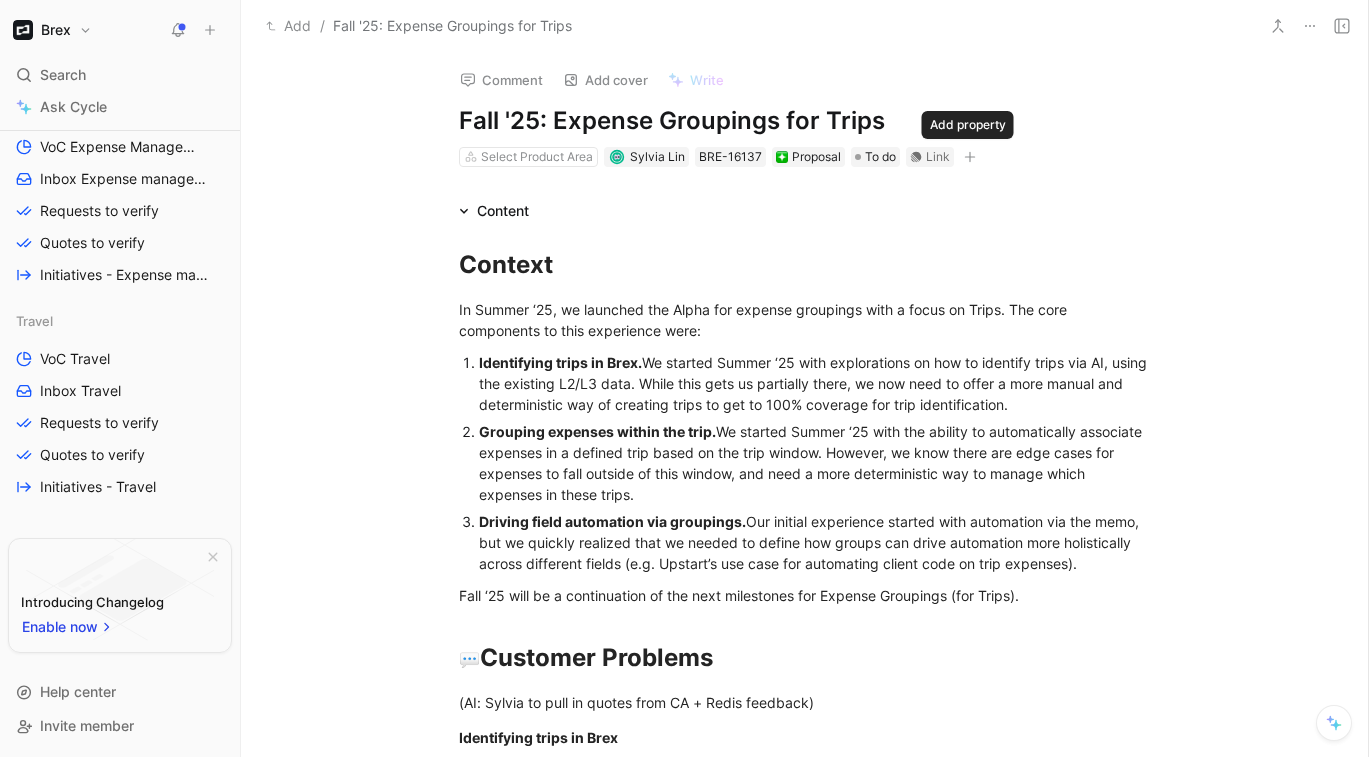 click 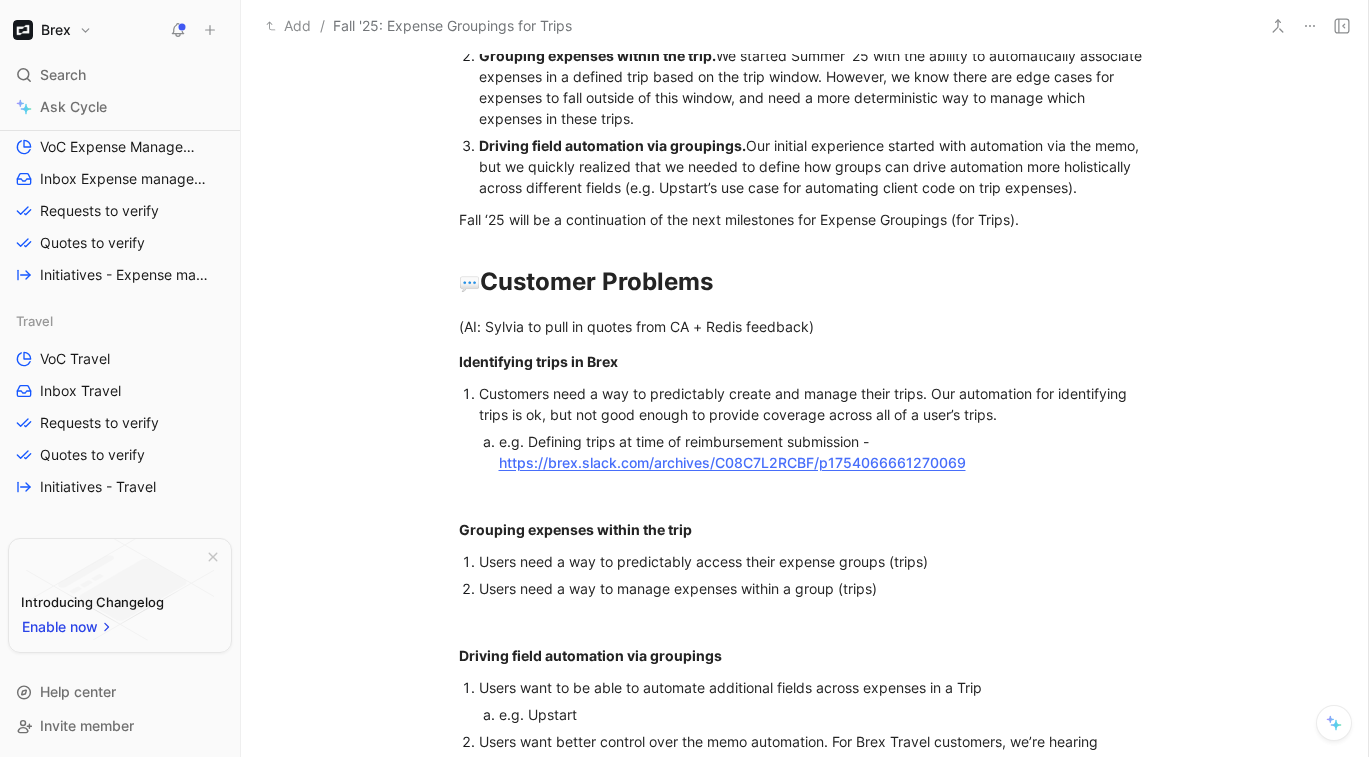 scroll, scrollTop: 0, scrollLeft: 0, axis: both 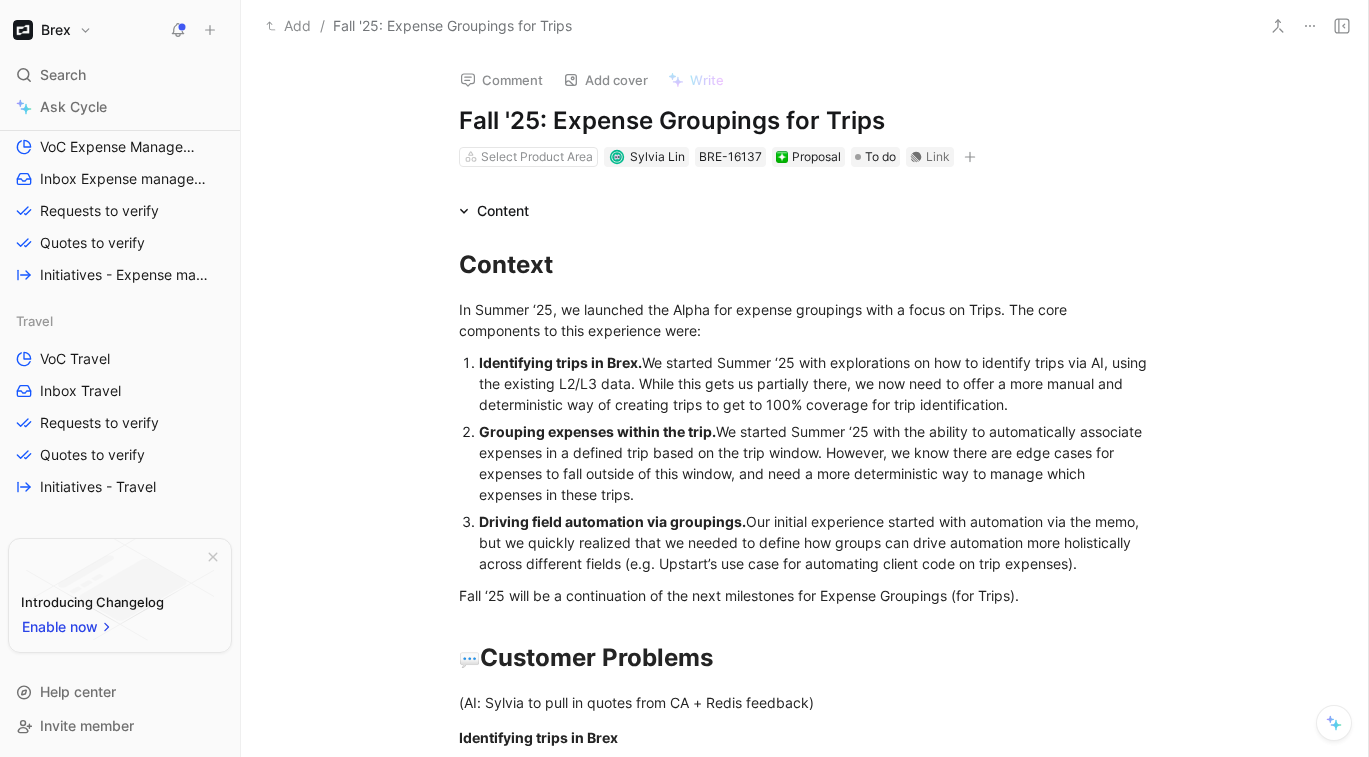 click on "Content" at bounding box center [503, 211] 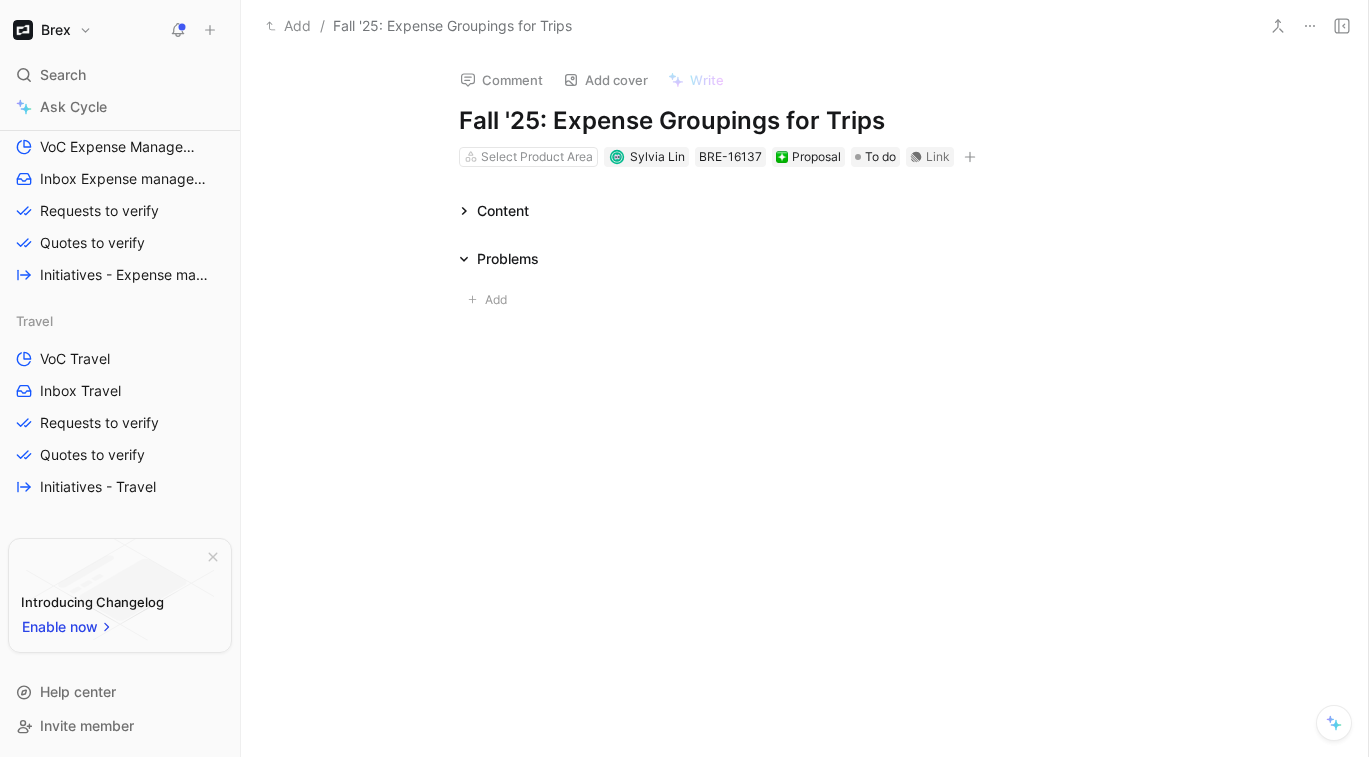 click on "Content" at bounding box center (503, 211) 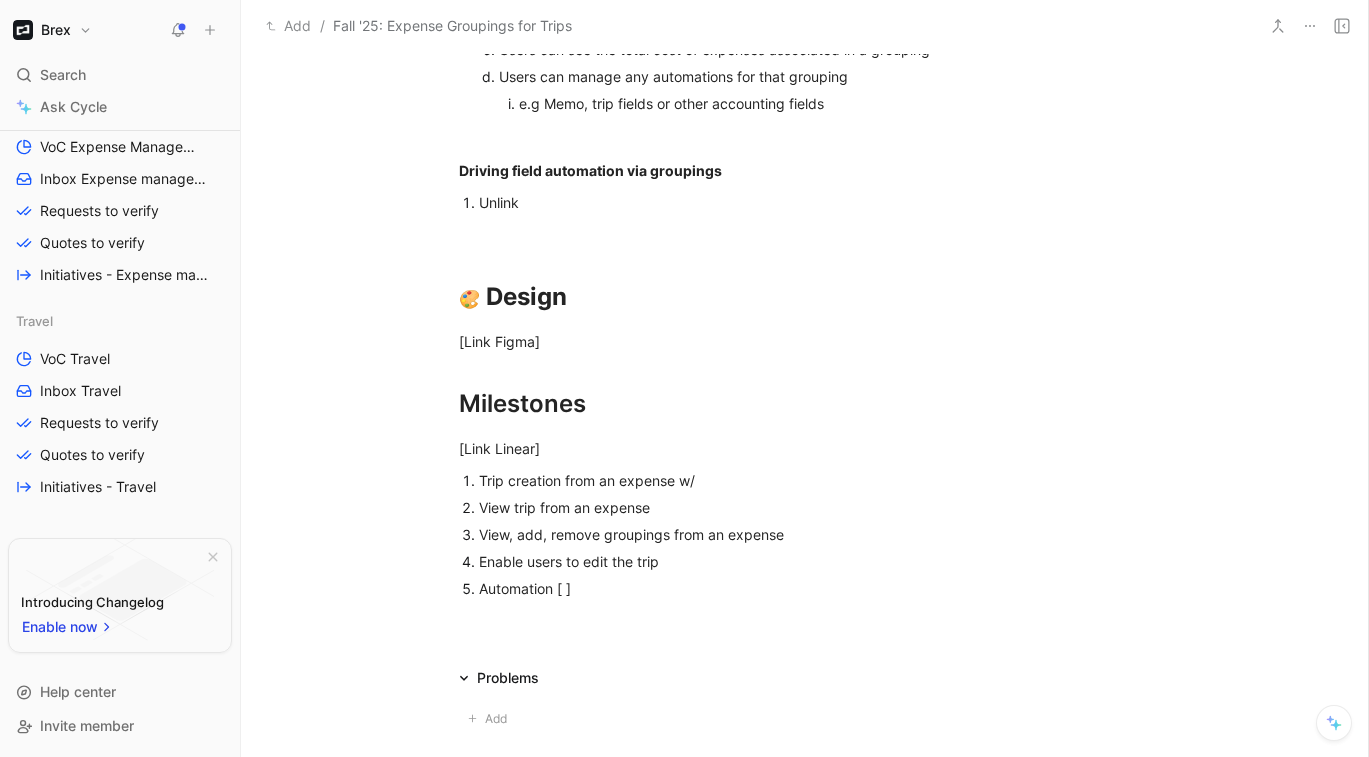 scroll, scrollTop: 2308, scrollLeft: 0, axis: vertical 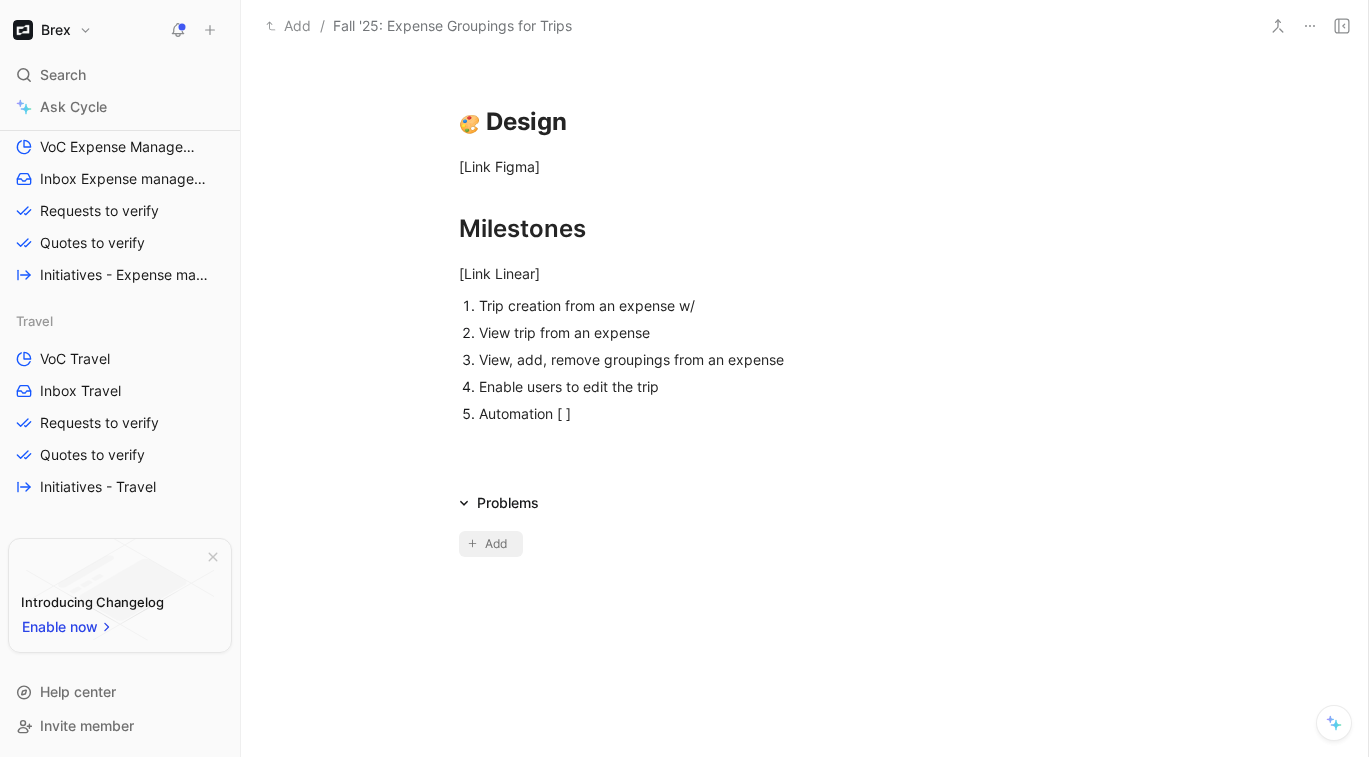 click on "Add" at bounding box center [499, 544] 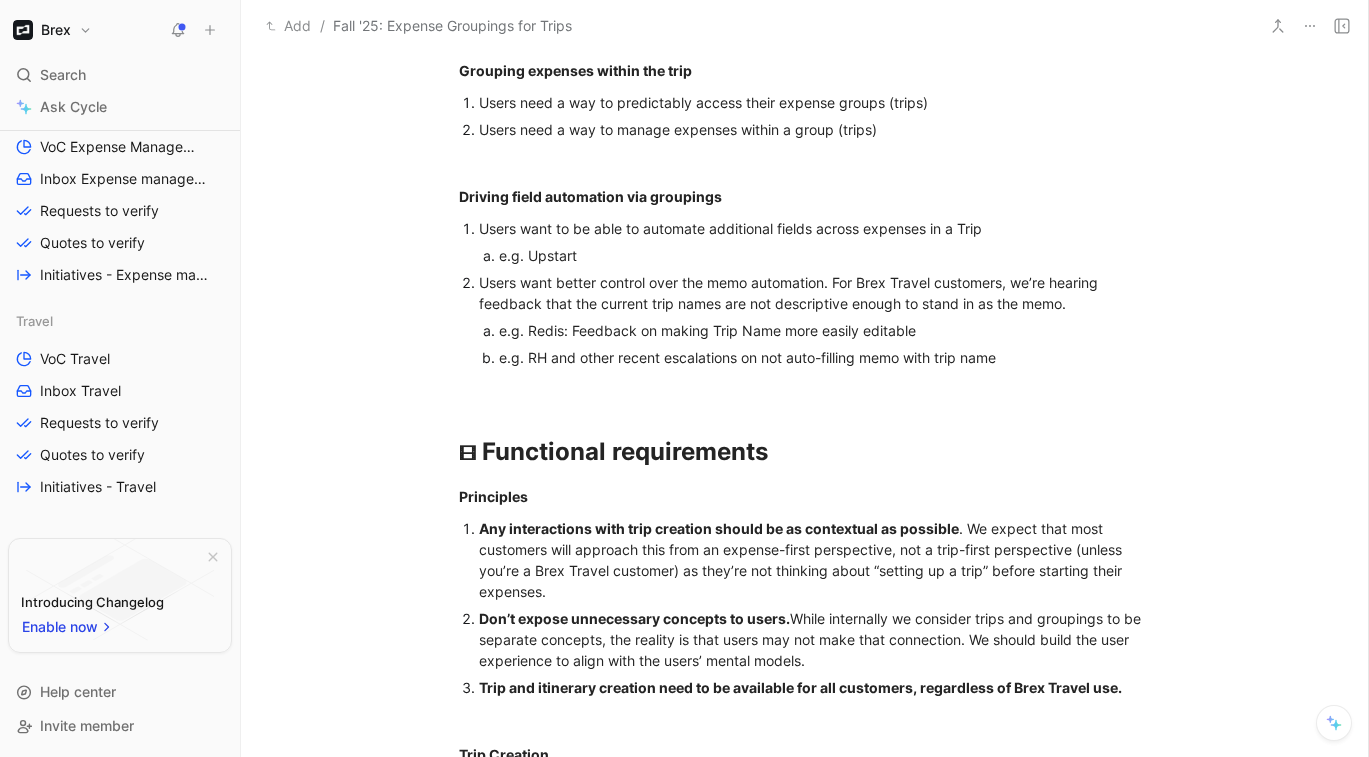 scroll, scrollTop: 0, scrollLeft: 0, axis: both 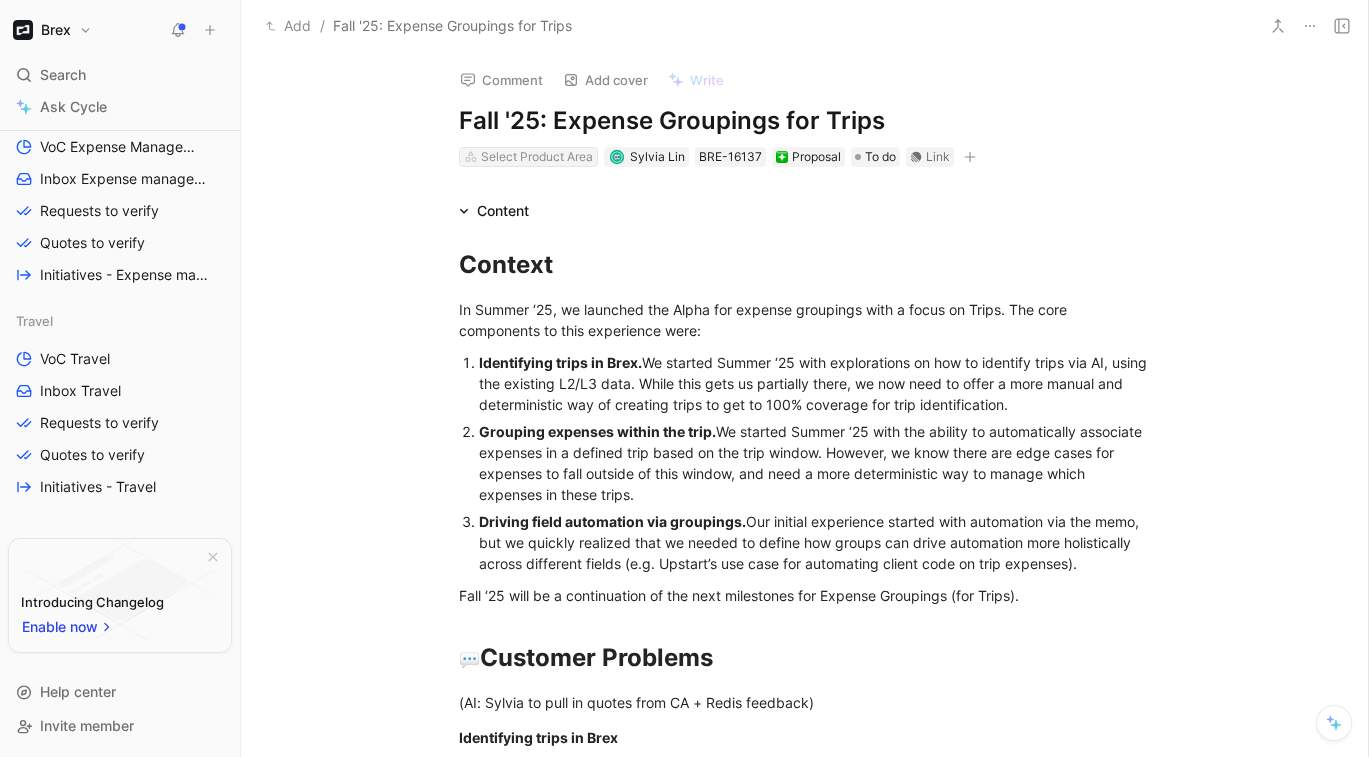 click on "Select Product Area" at bounding box center [537, 157] 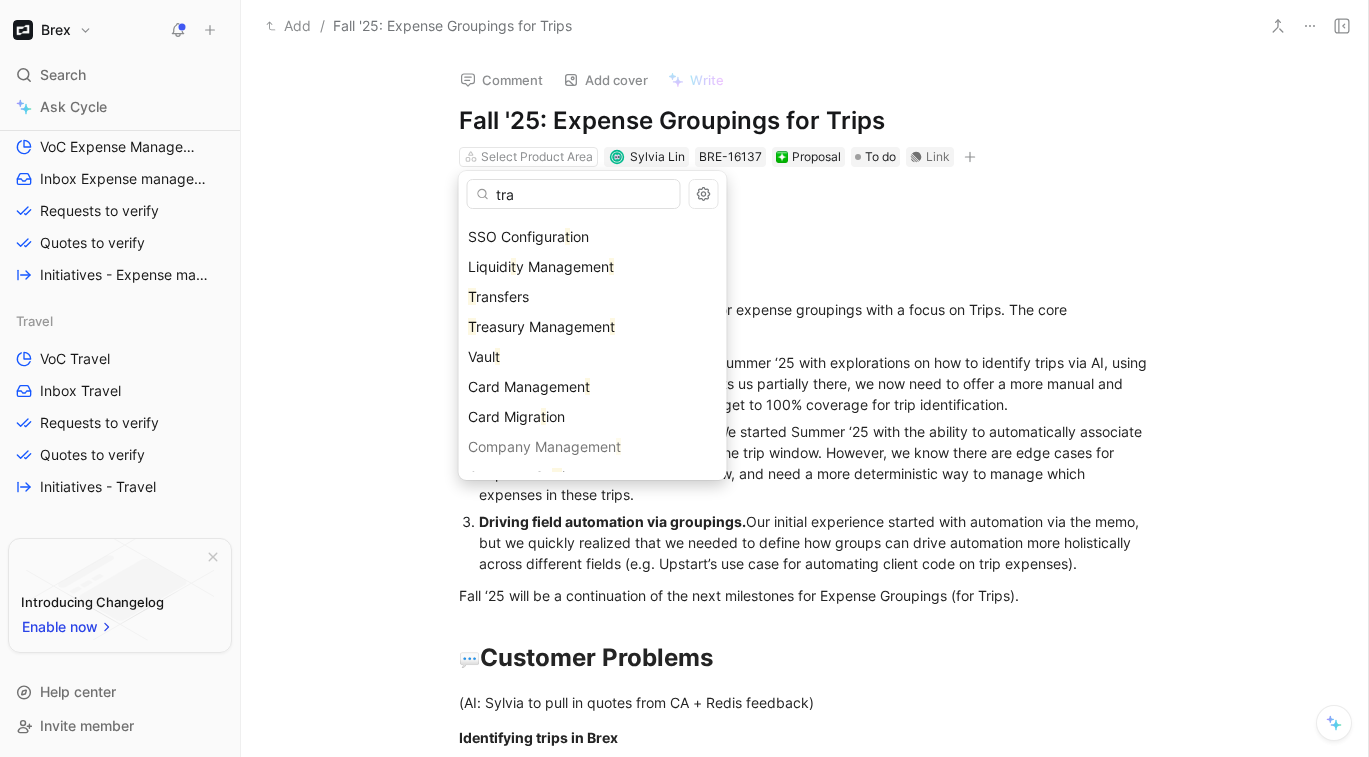 scroll, scrollTop: 0, scrollLeft: 0, axis: both 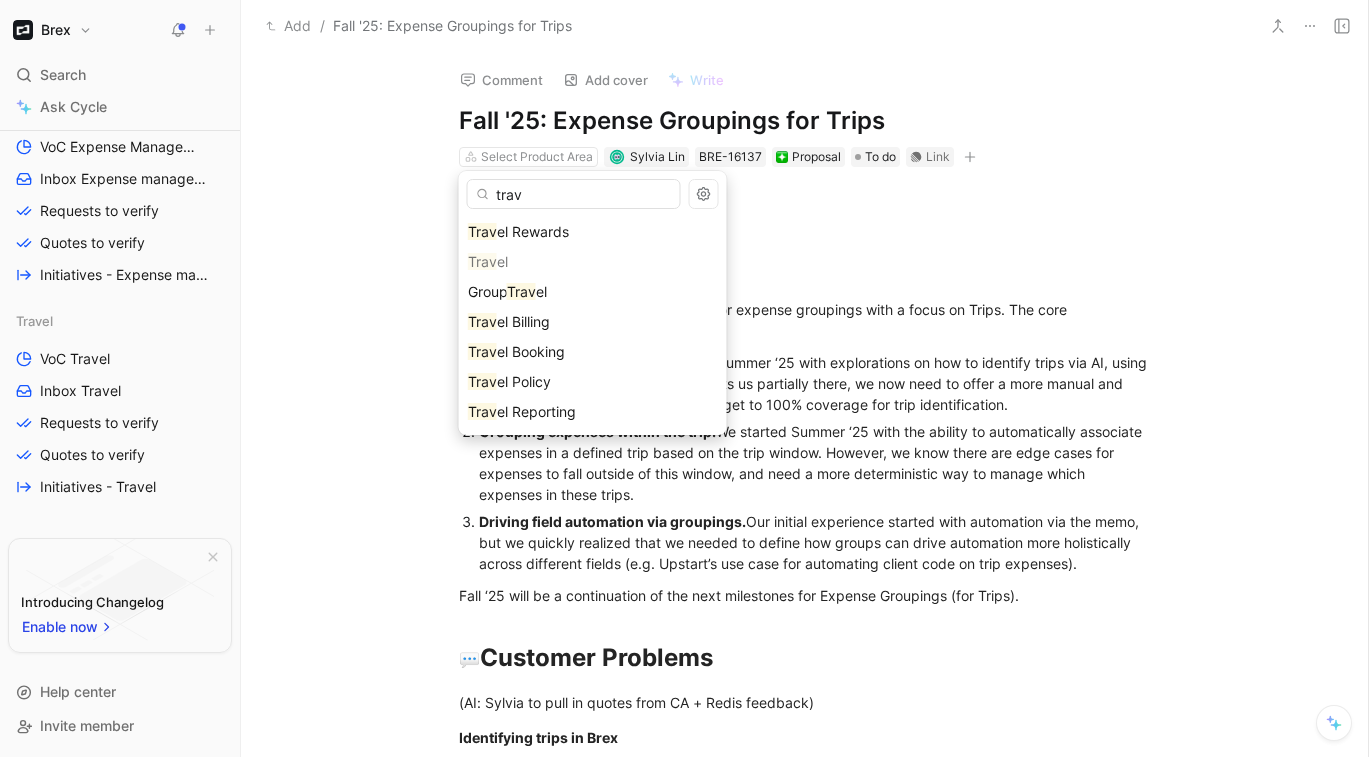 click on "trav" at bounding box center (574, 194) 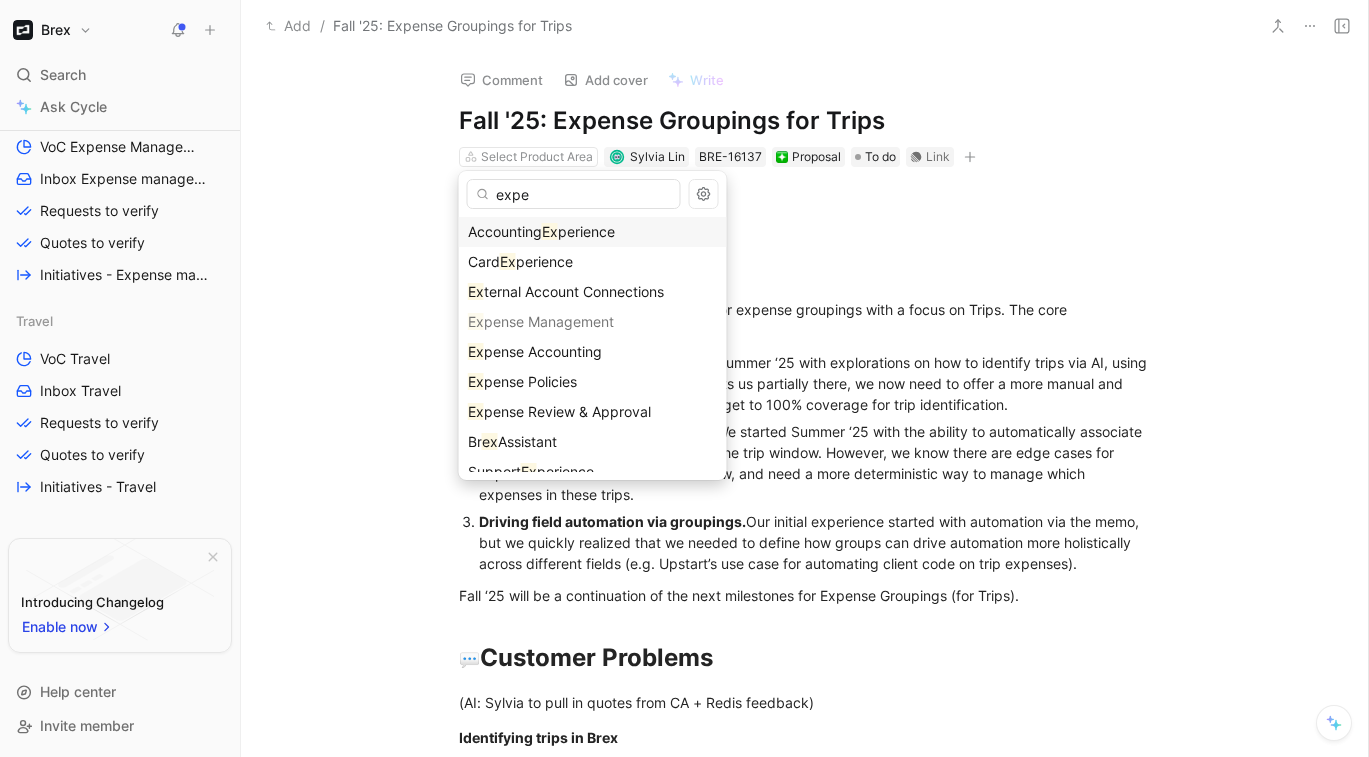 type on "expen" 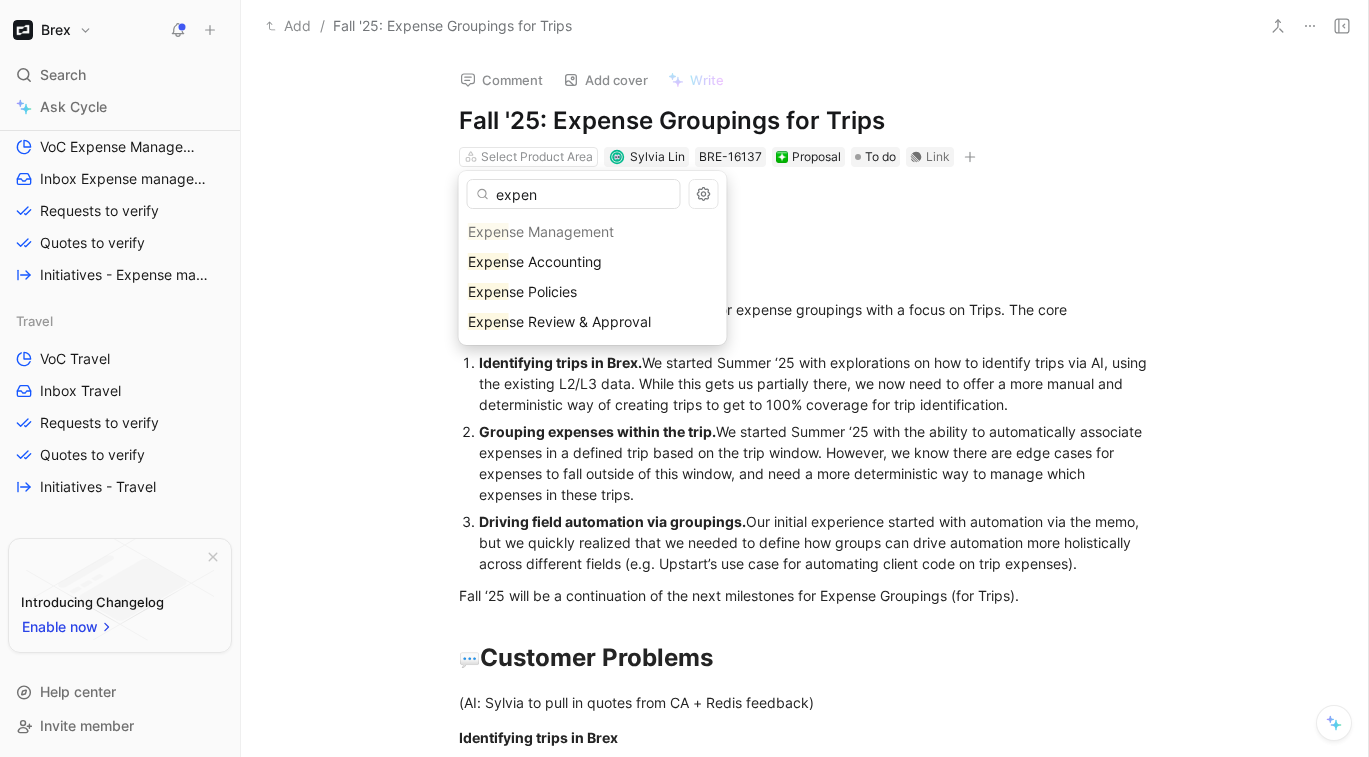click on "expen" at bounding box center (574, 194) 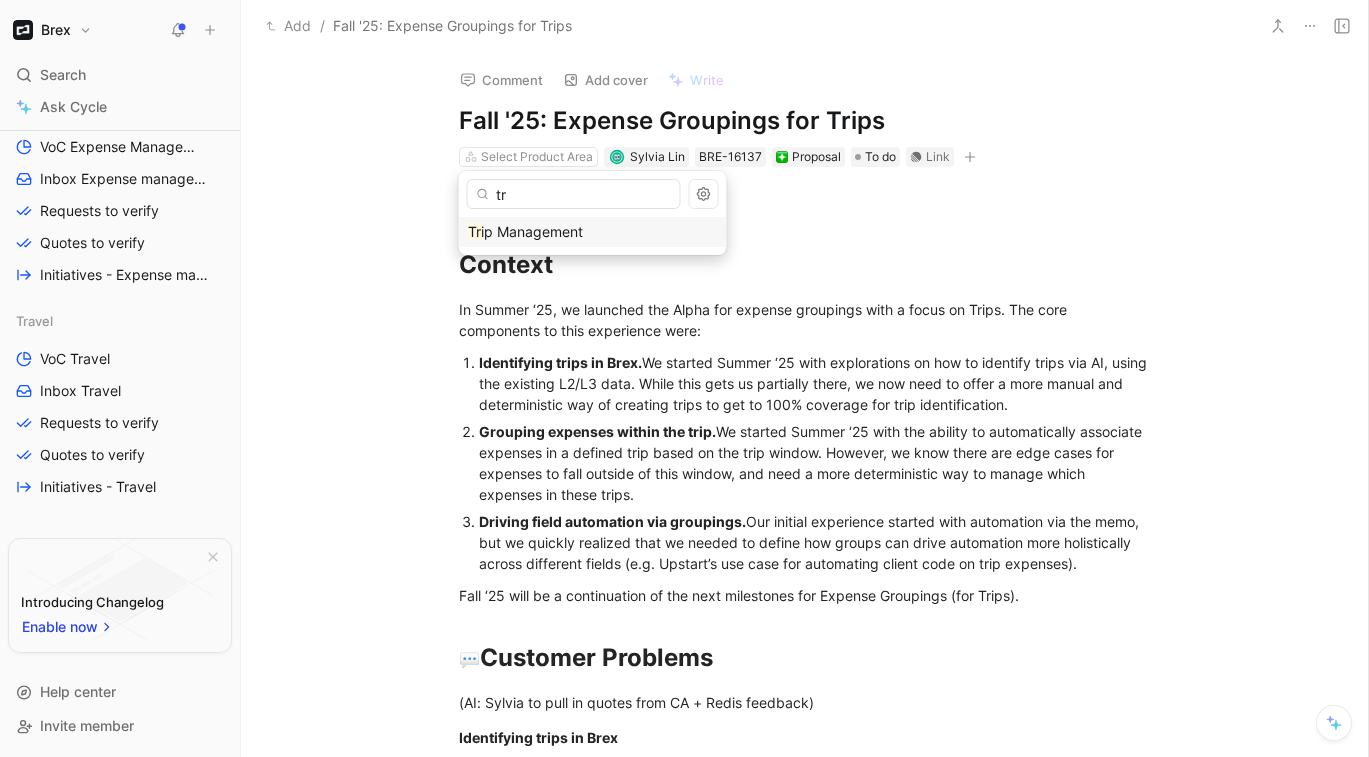 type on "t" 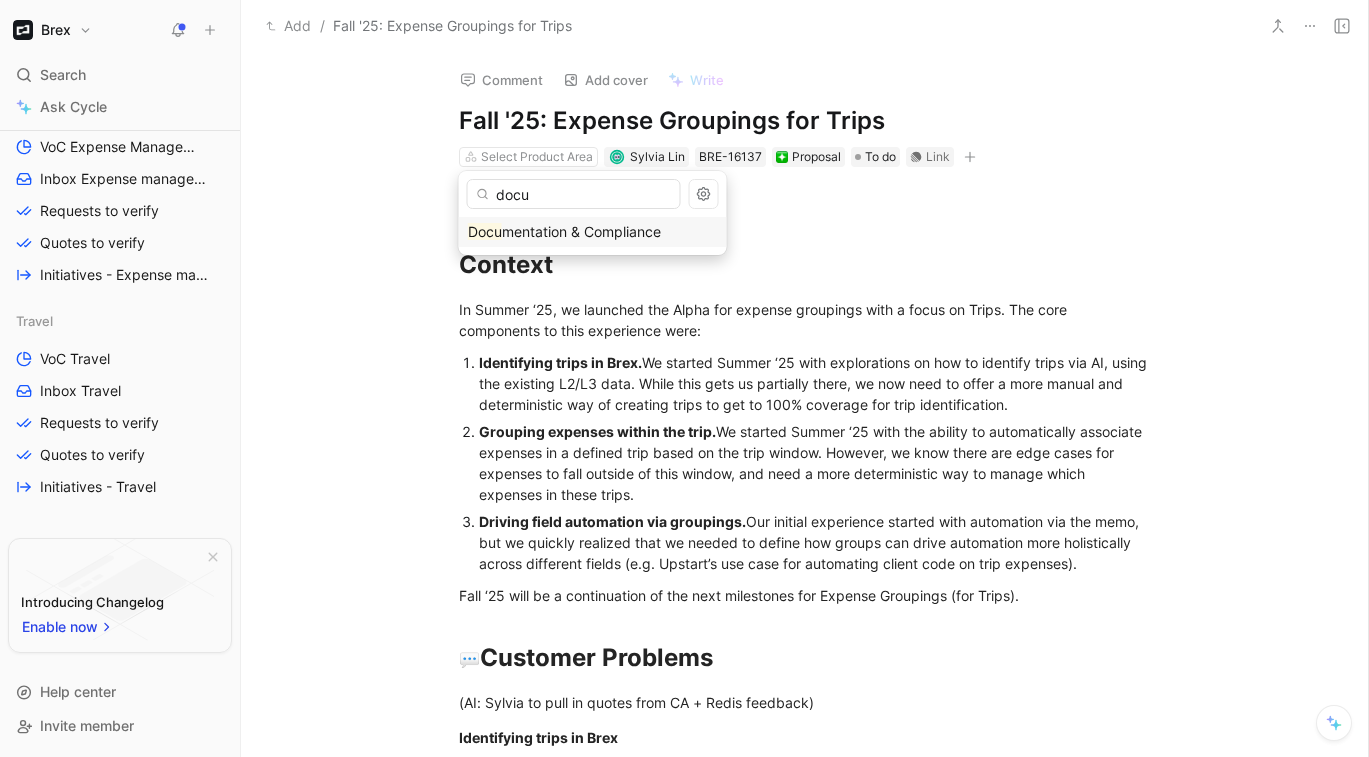 type on "docu" 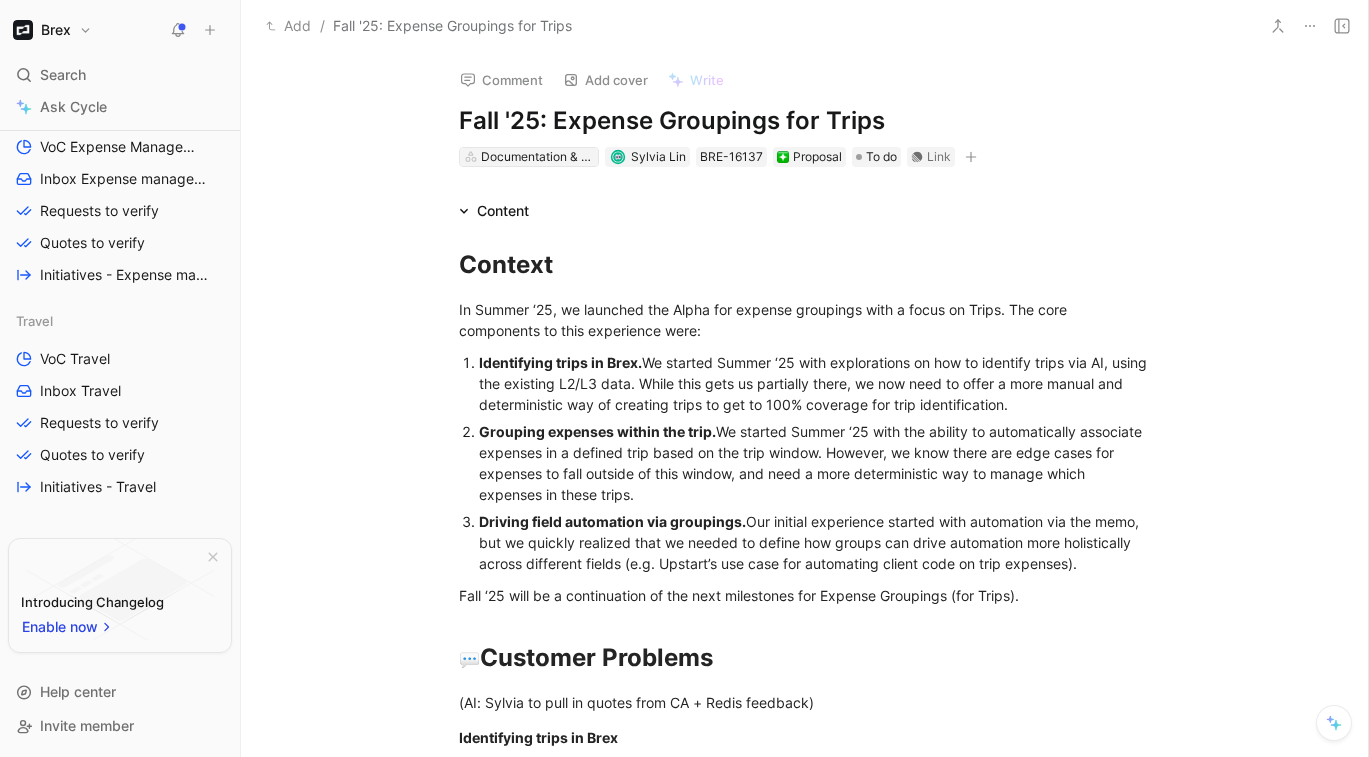 click on "Documentation & Compliance" at bounding box center [537, 157] 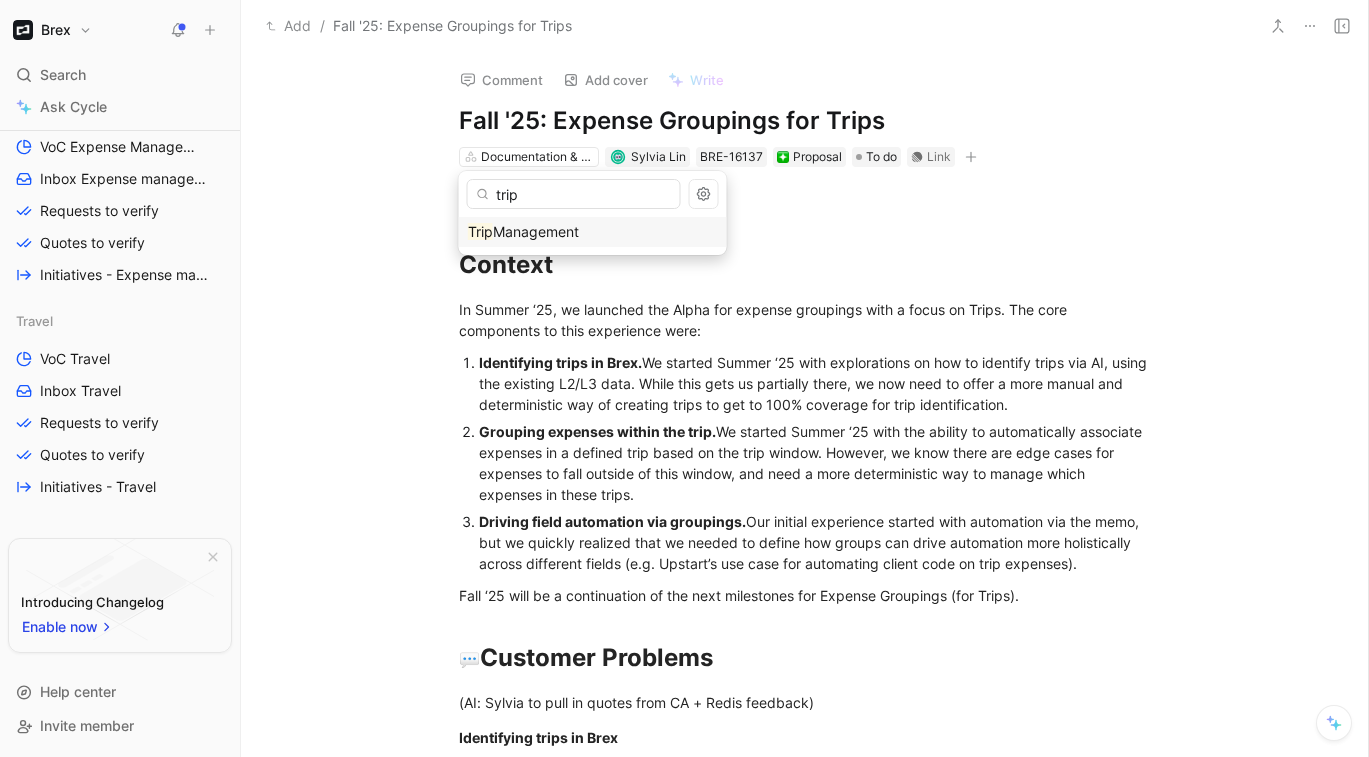 type on "trip" 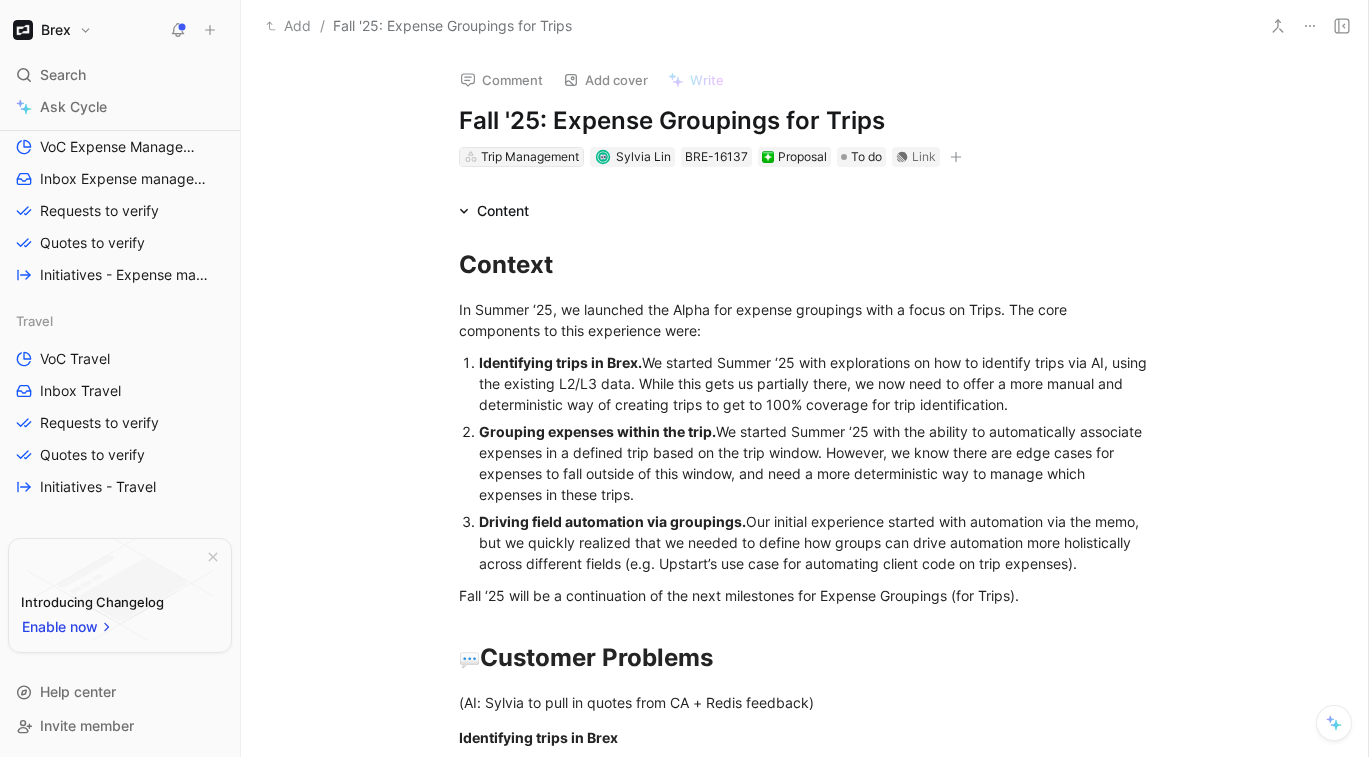 click on "Trip Management" at bounding box center [530, 157] 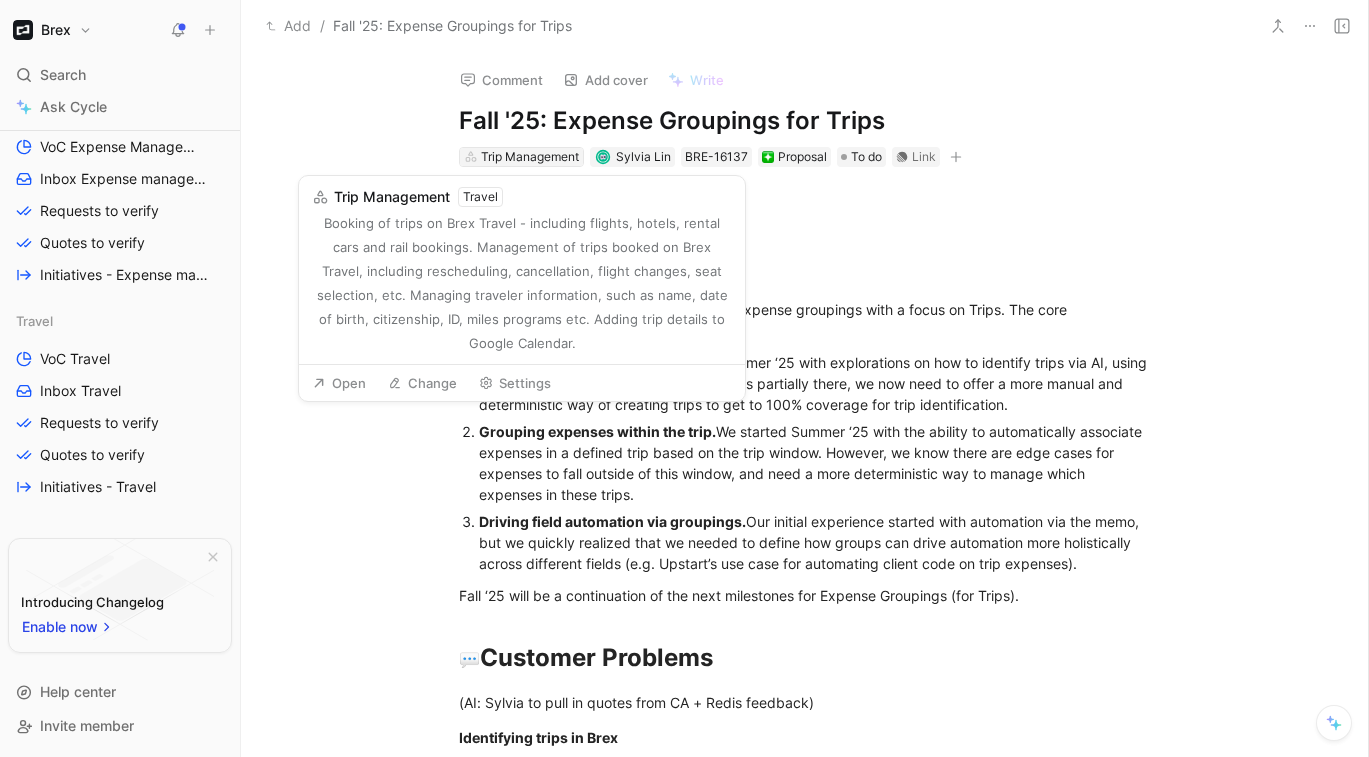 click on "Trip Management" at bounding box center [530, 157] 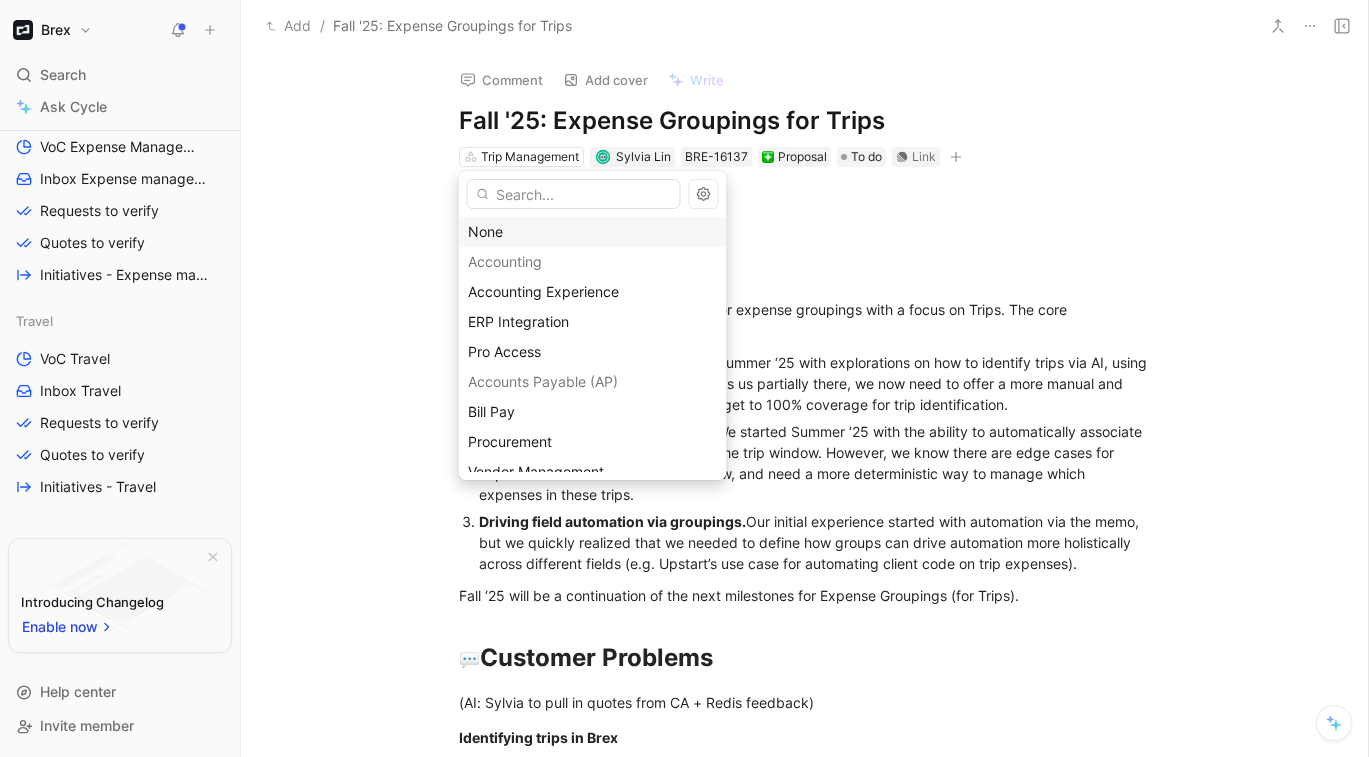 click on "None" at bounding box center [593, 232] 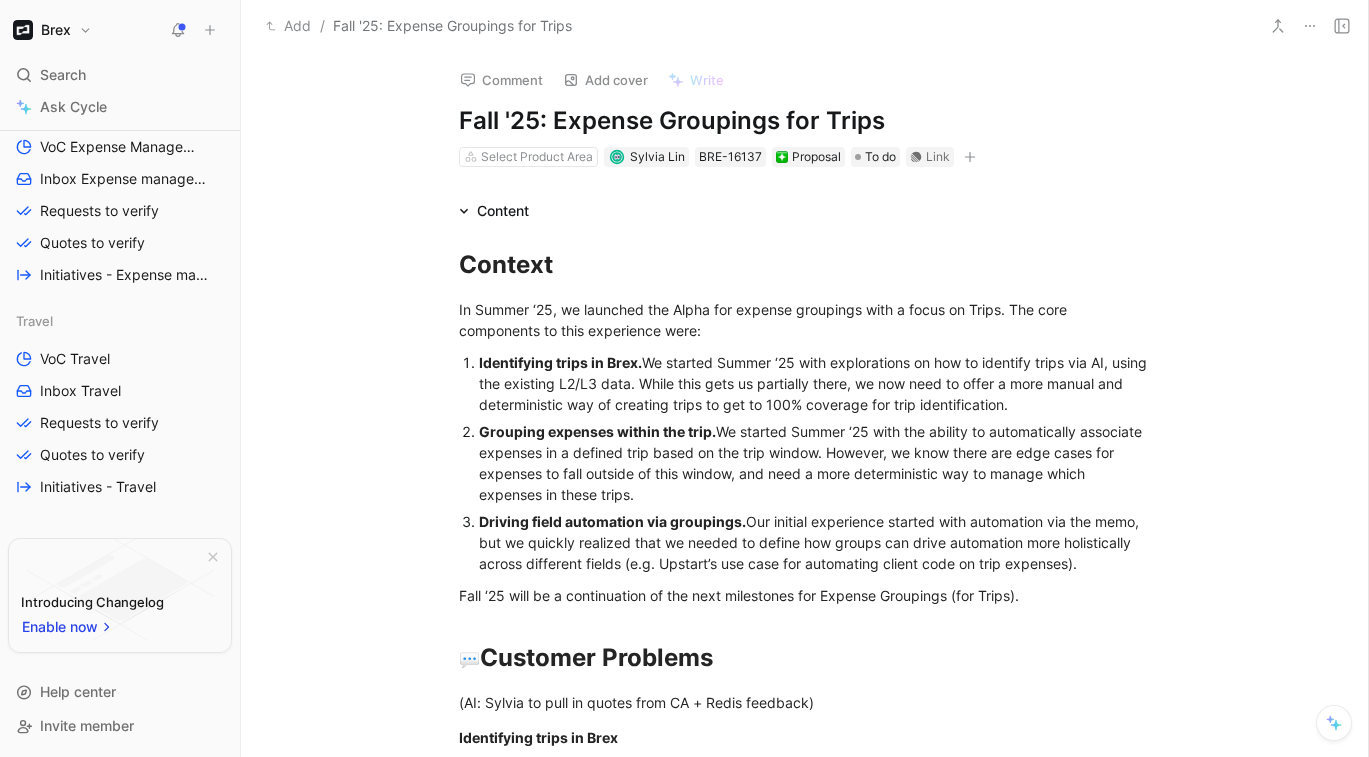 click on "Context In Summer ‘25, we launched the Alpha for expense groupings with a focus on Trips. The core components to this experience were: Identifying trips in Brex.  We started Summer ‘25 with explorations on how to identify trips via AI, using the existing L2/L3 data. While this gets us partially there, we now need to offer a more manual and deterministic way of creating trips to get to 100% coverage for trip identification. Grouping expenses within the trip.  We started Summer ‘25 with the ability to automatically associate expenses in a defined trip based on the trip window. However, we know there are edge cases for expenses to fall outside of this window, and need a more deterministic way to manage which expenses in these trips.  Driving field automation via groupings.  Fall ‘25 will be a continuation of the next milestones for Expense Groupings (for Trips).  💬  Customer Problems (AI: Sylvia to pull in quotes from CA + Redis feedback)  Identifying trips in Brex Grouping expenses within the trip" at bounding box center [804, 1487] 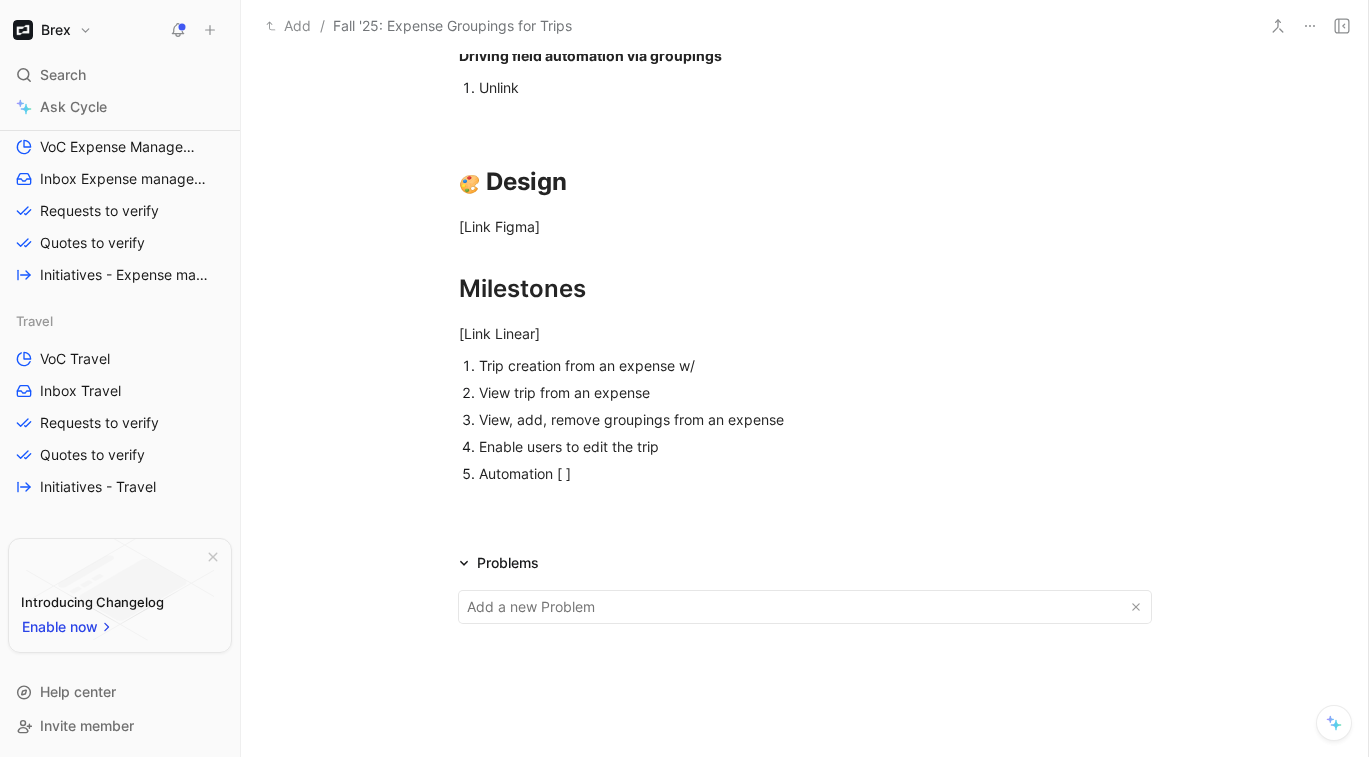 scroll, scrollTop: 2279, scrollLeft: 0, axis: vertical 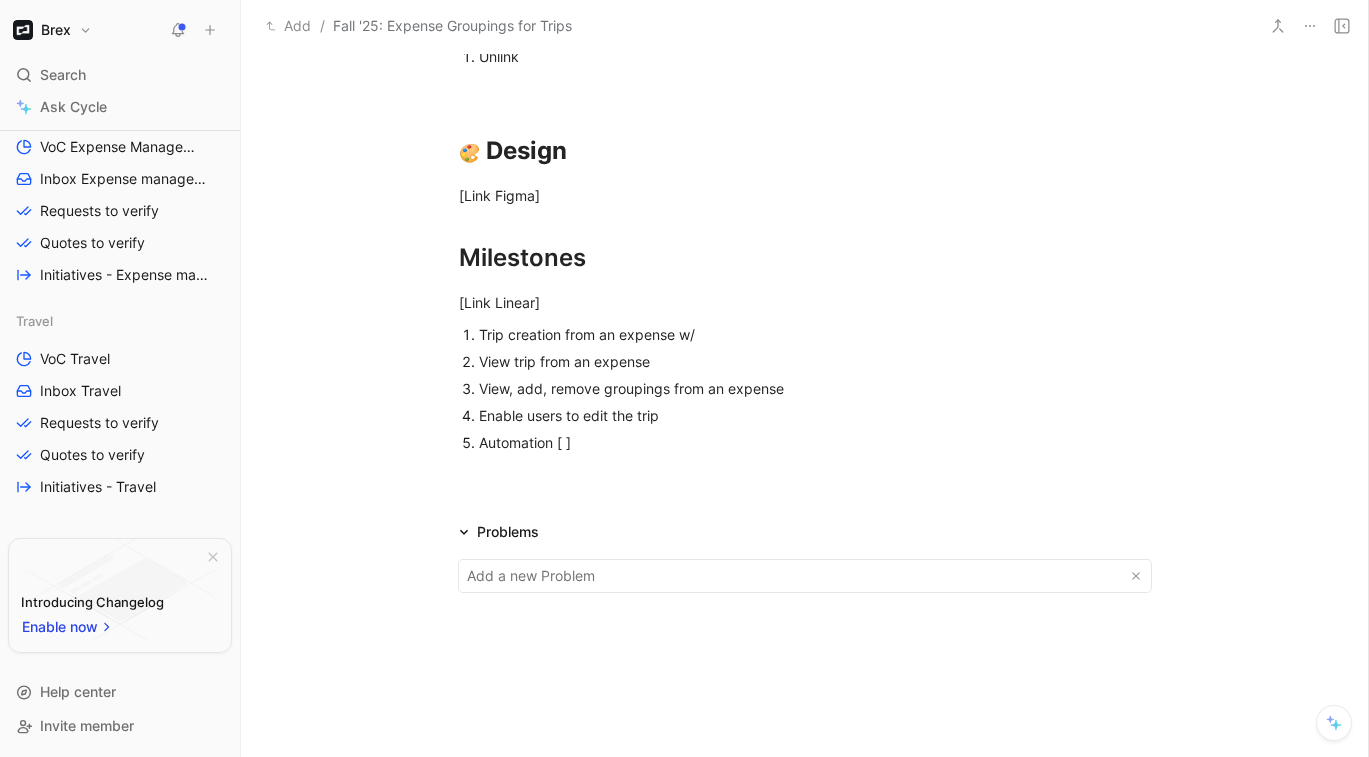 click on "Automation [ ]" at bounding box center [815, 442] 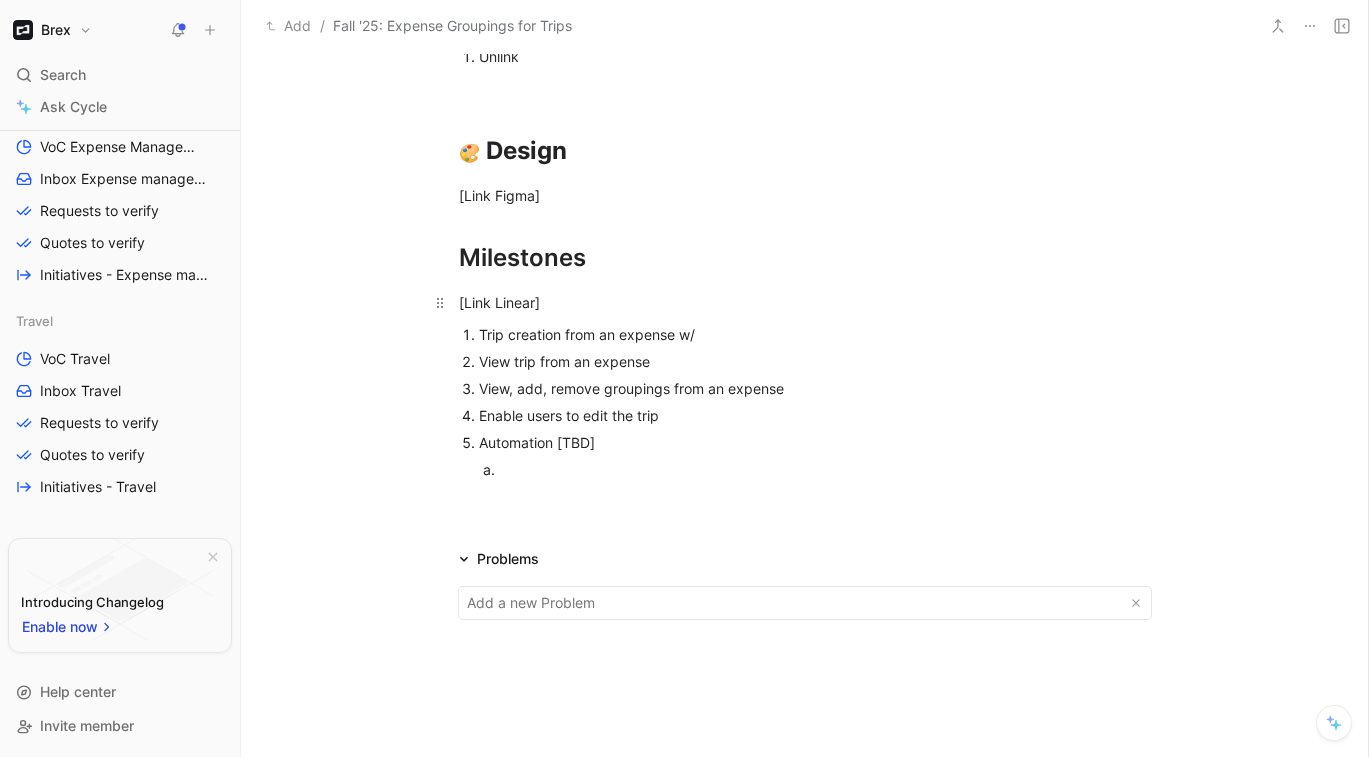 click on "[Link Linear]" at bounding box center [805, 302] 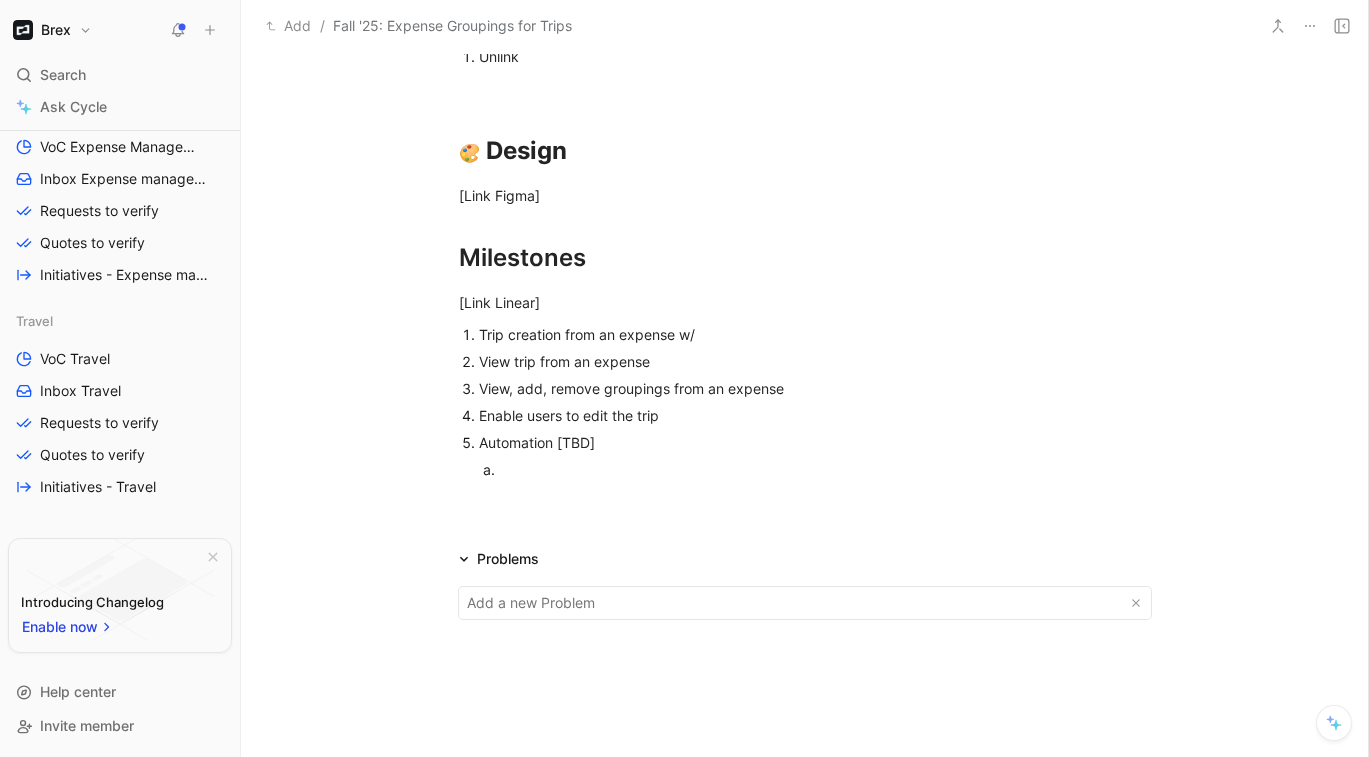 scroll, scrollTop: 2341, scrollLeft: 0, axis: vertical 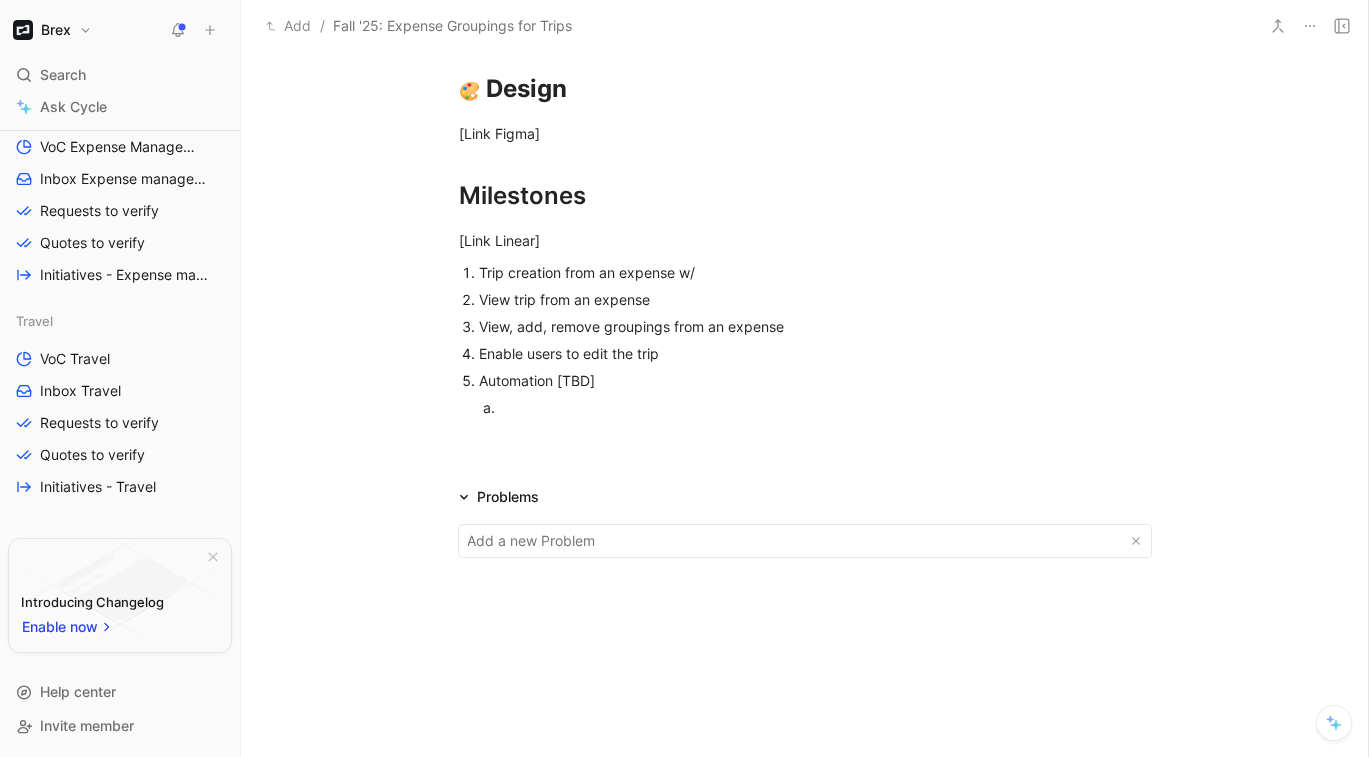 click 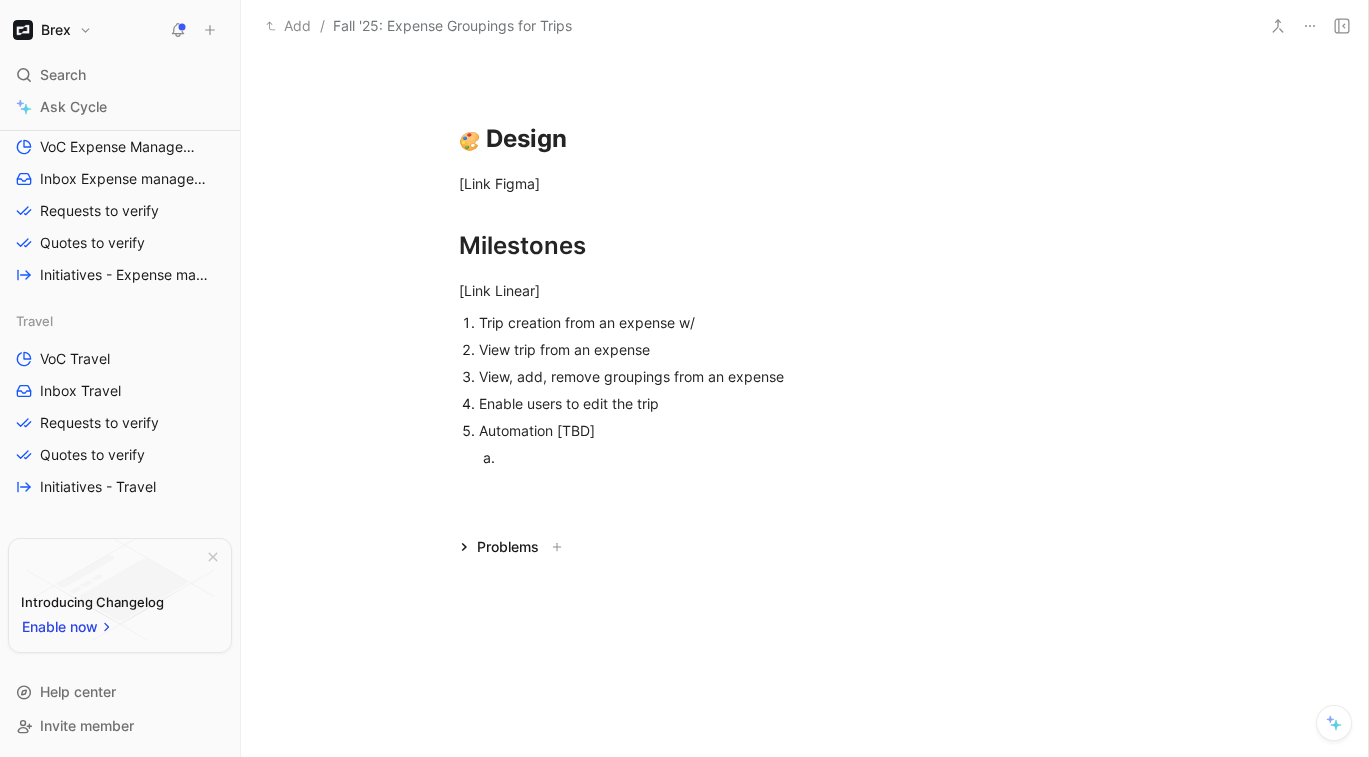 scroll, scrollTop: 2285, scrollLeft: 0, axis: vertical 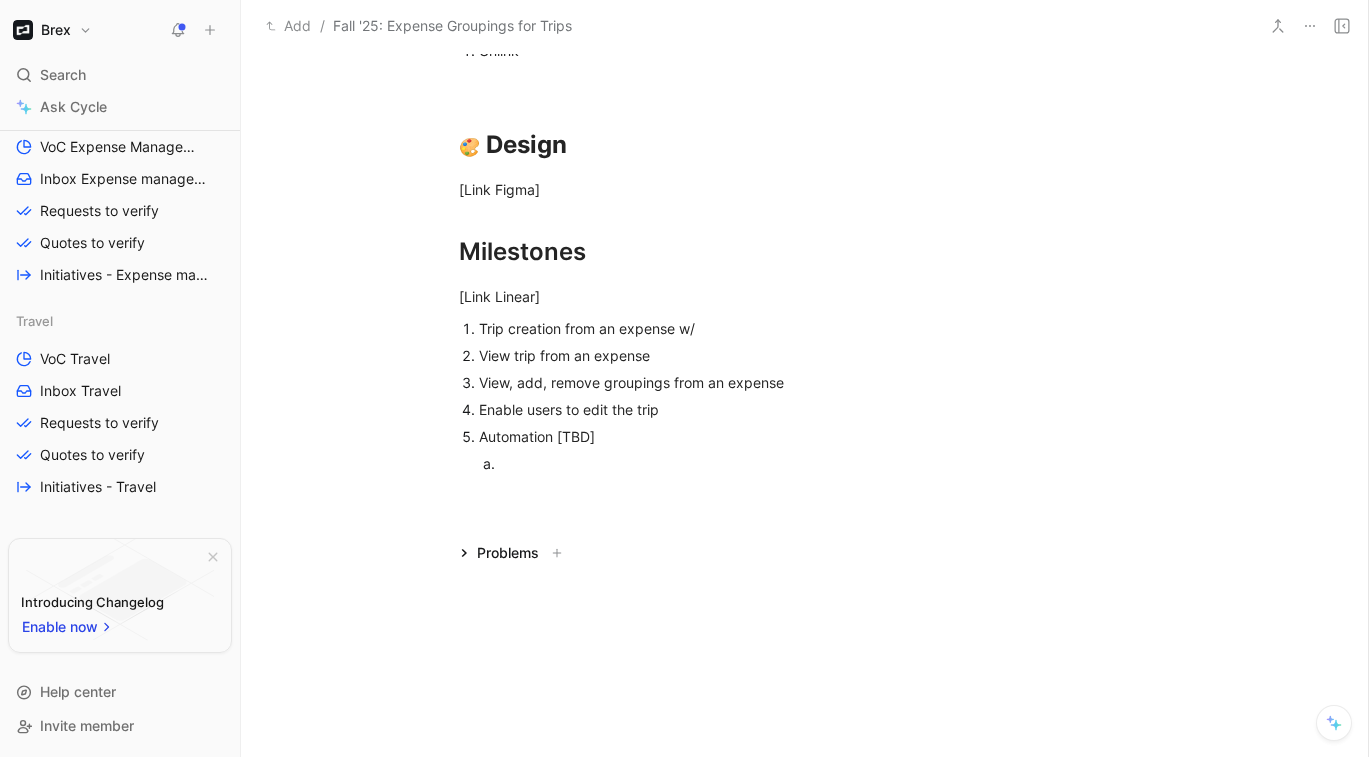 click at bounding box center [806, 463] 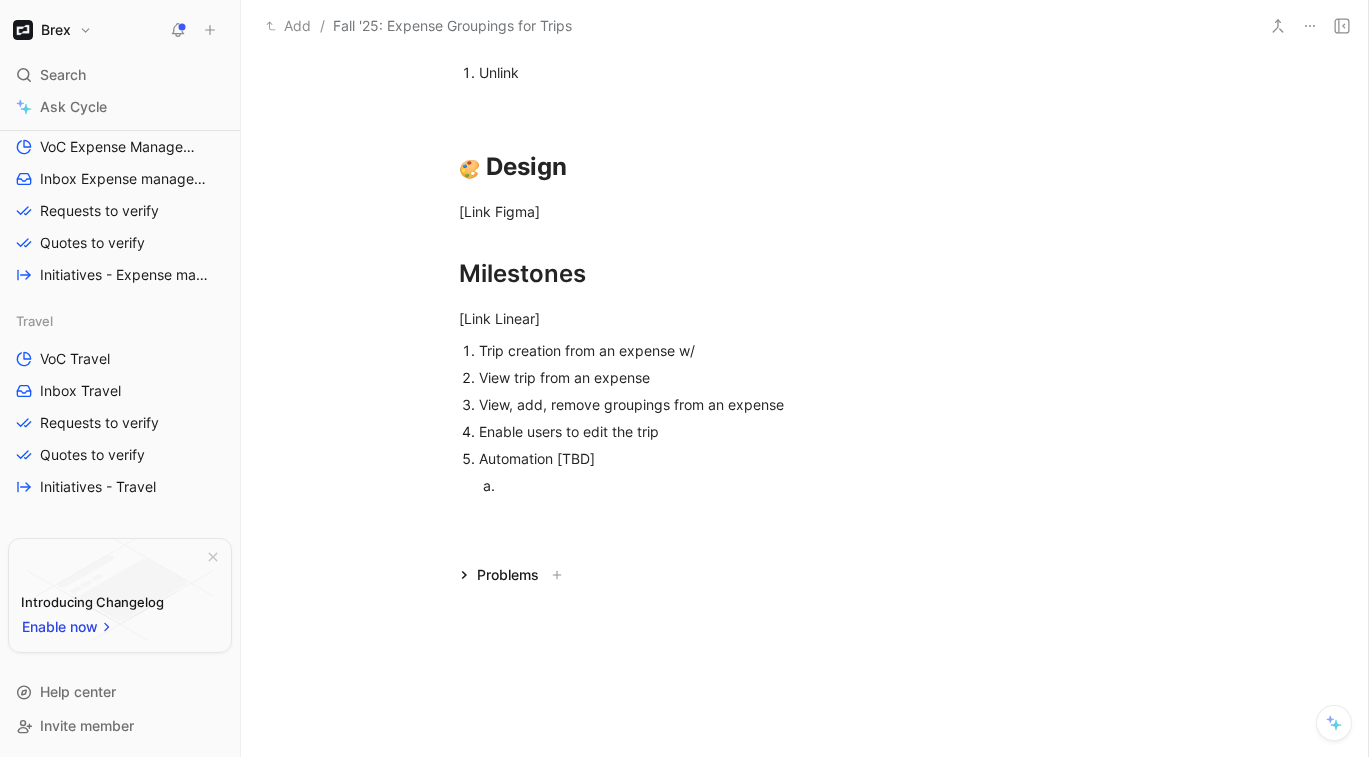 scroll, scrollTop: 2265, scrollLeft: 0, axis: vertical 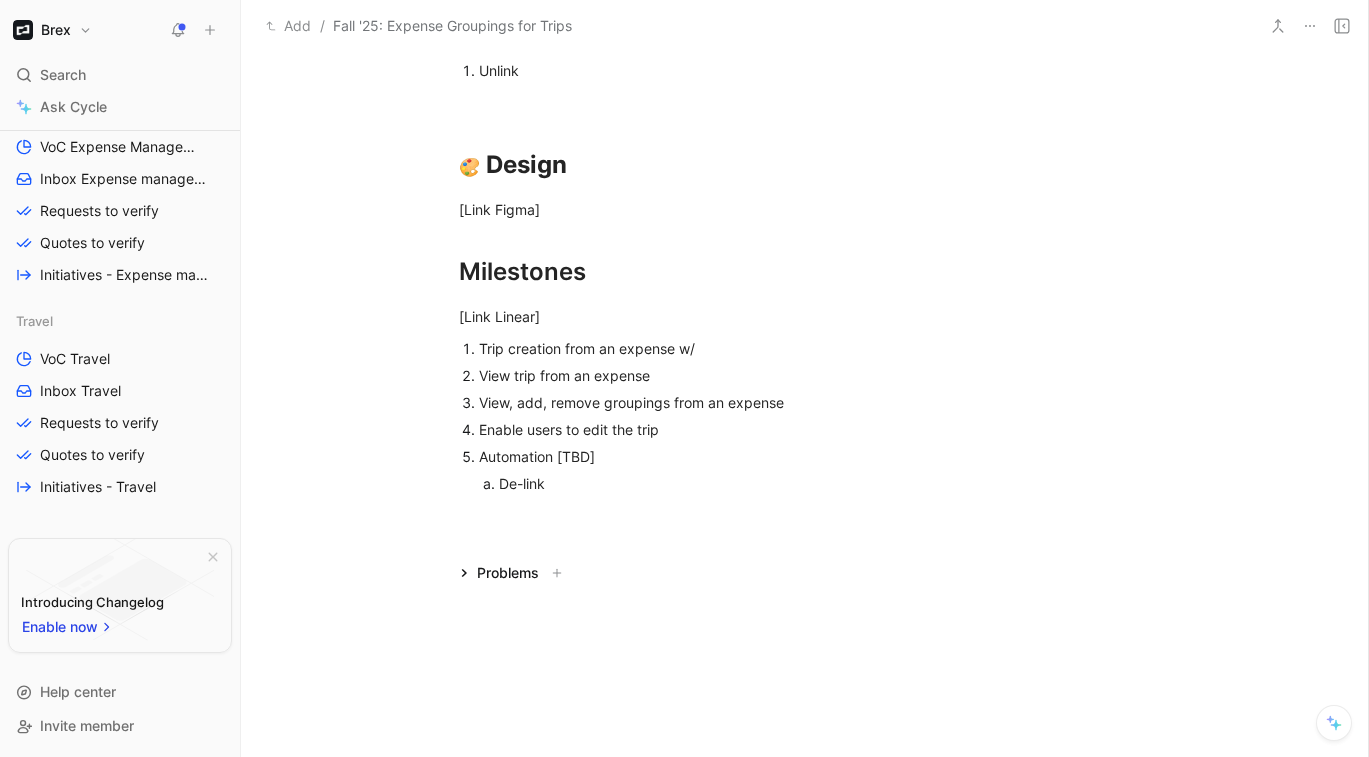 click on "Trip creation from an expense w/" at bounding box center [815, 348] 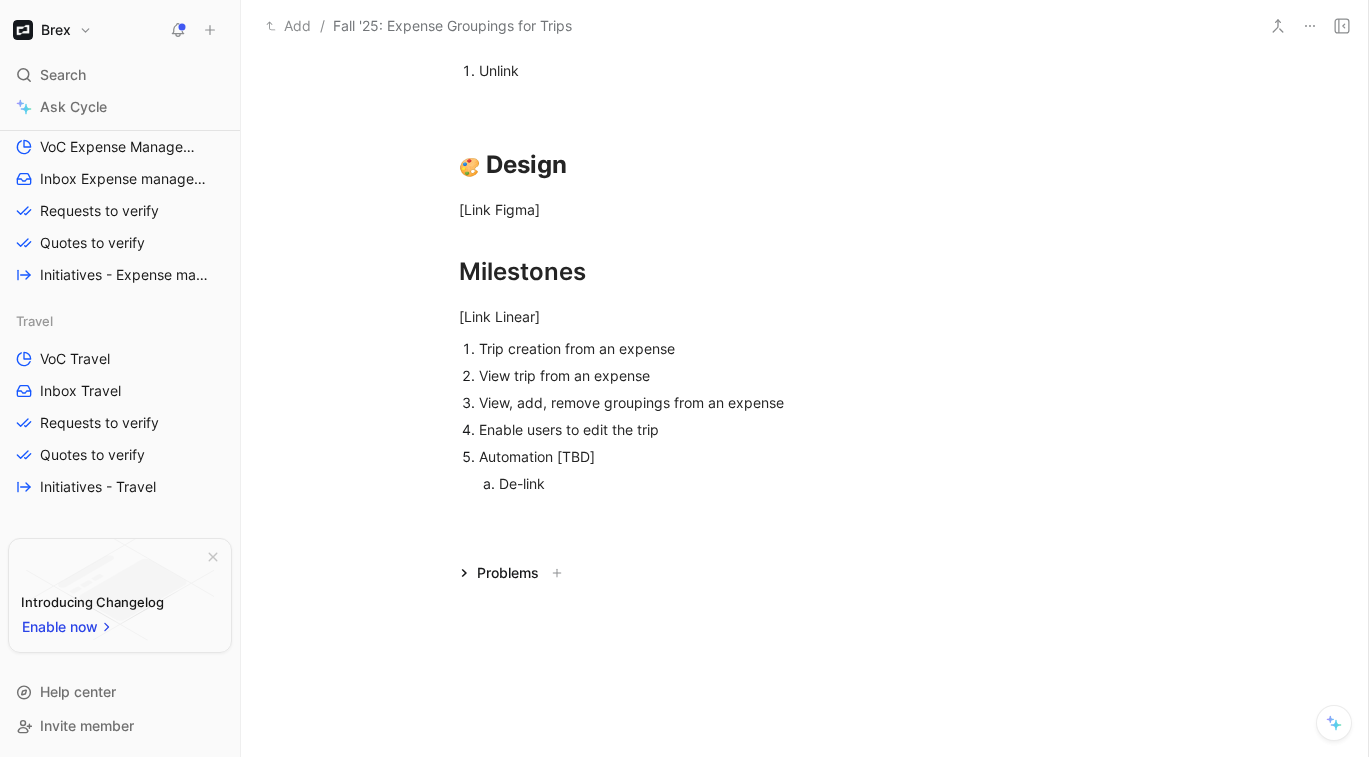 click on "Enable users to edit the trip" at bounding box center (815, 429) 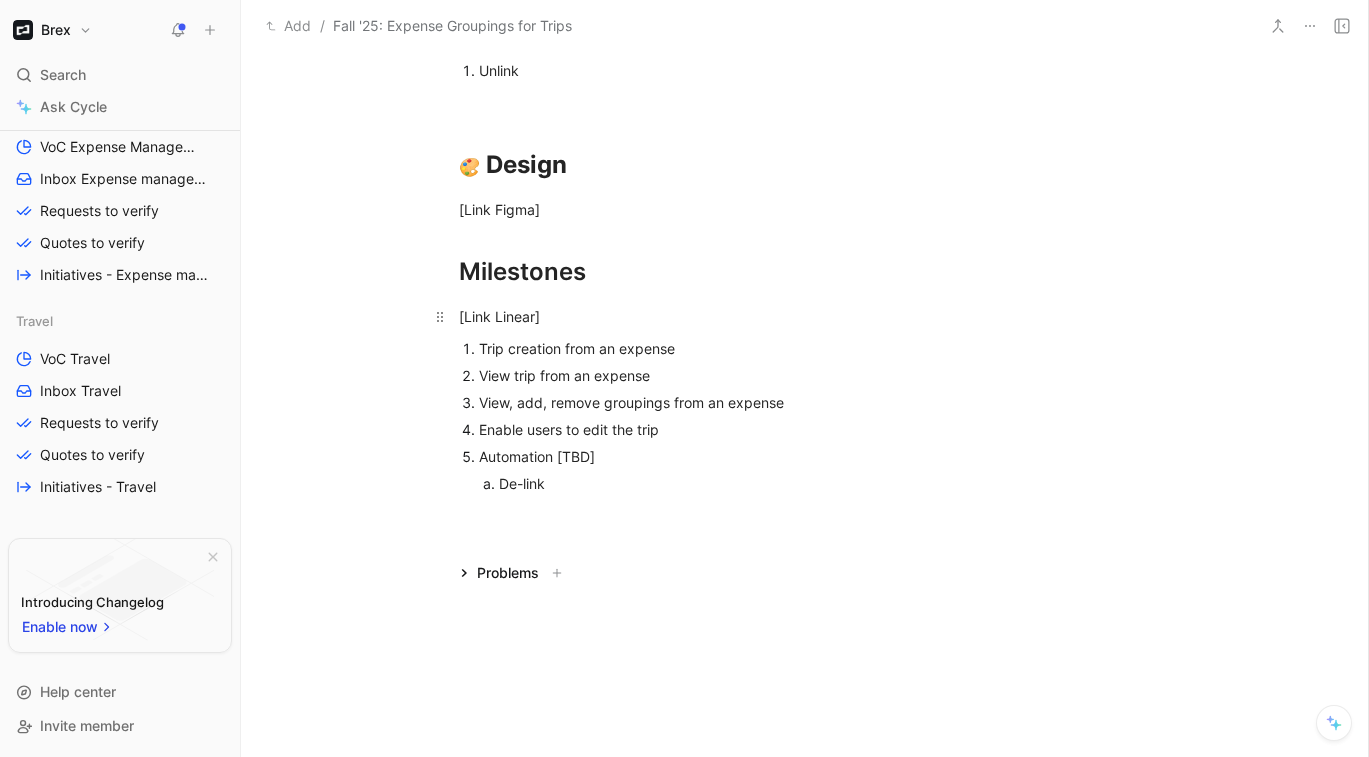 click on "[Link Linear]" at bounding box center [805, 316] 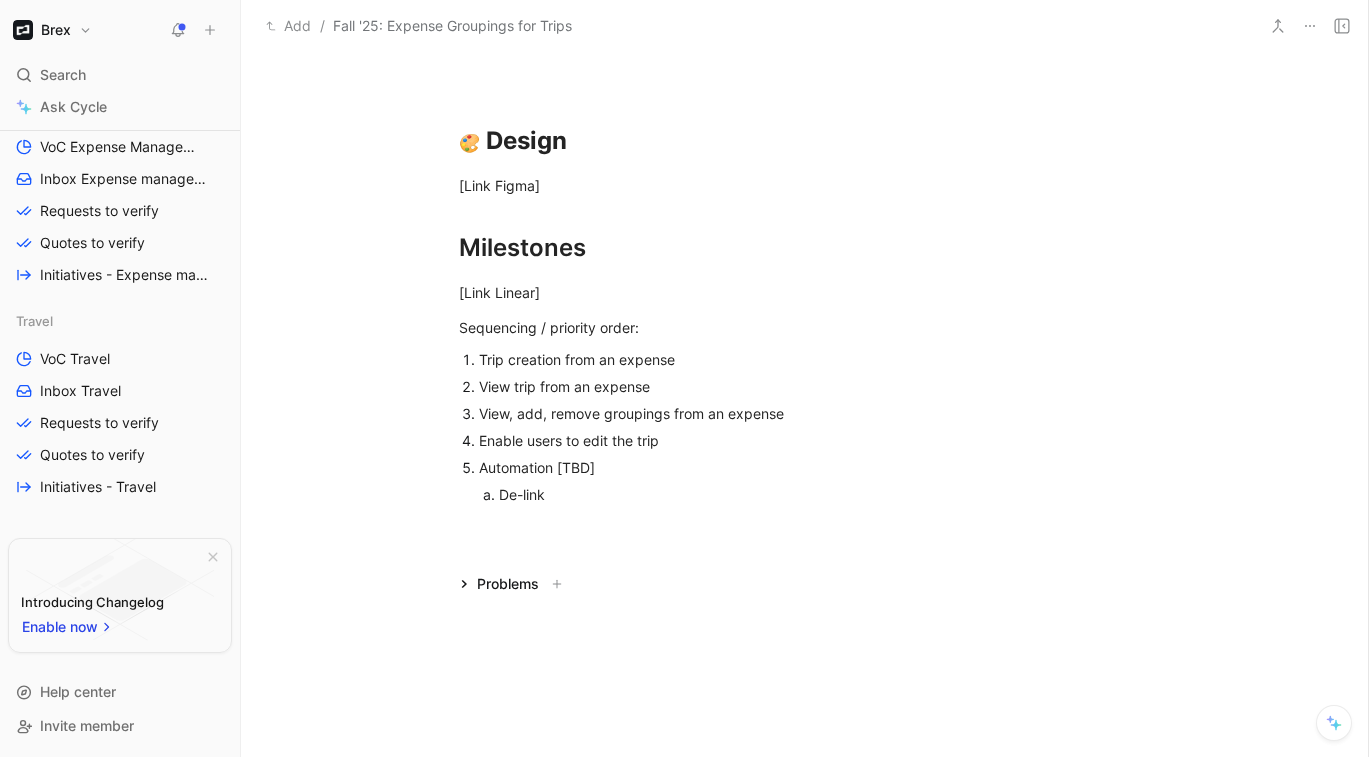 scroll, scrollTop: 2292, scrollLeft: 0, axis: vertical 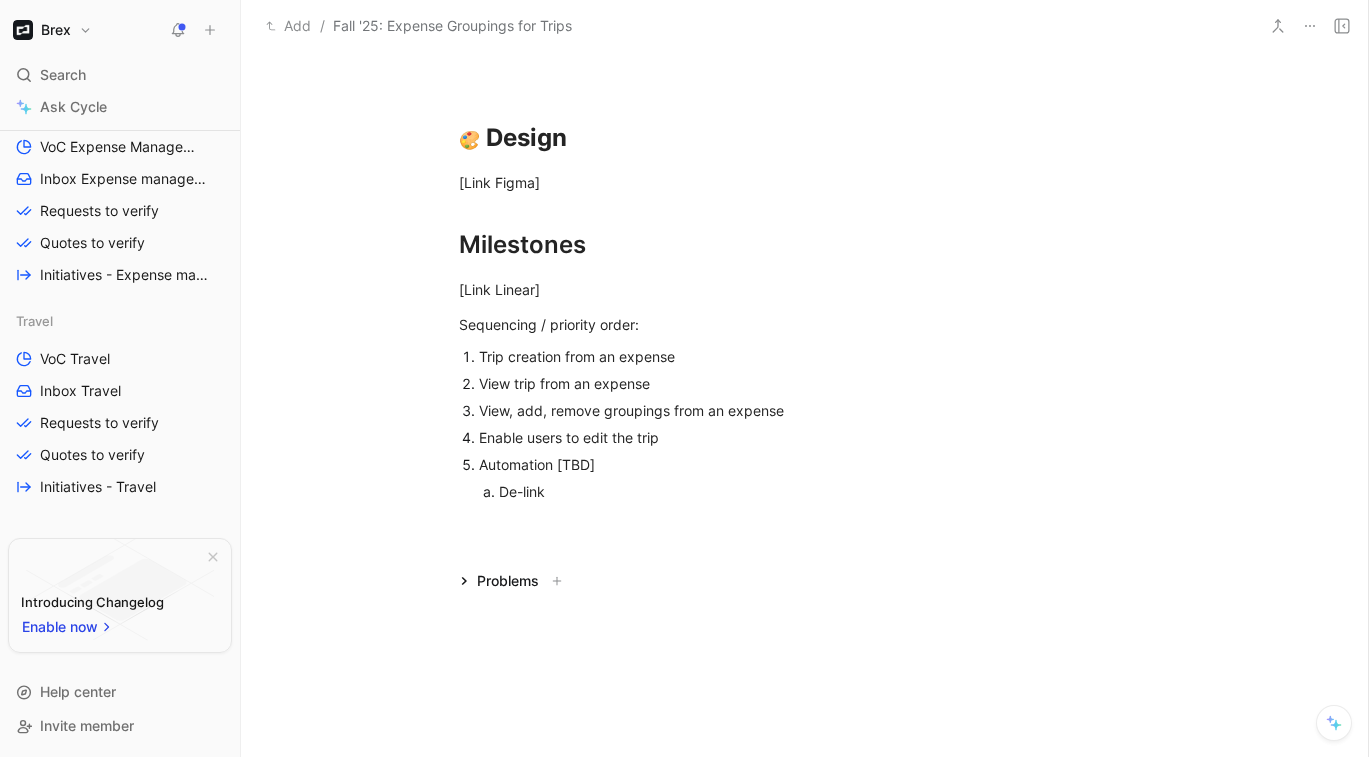 click on "De-link" at bounding box center [806, 491] 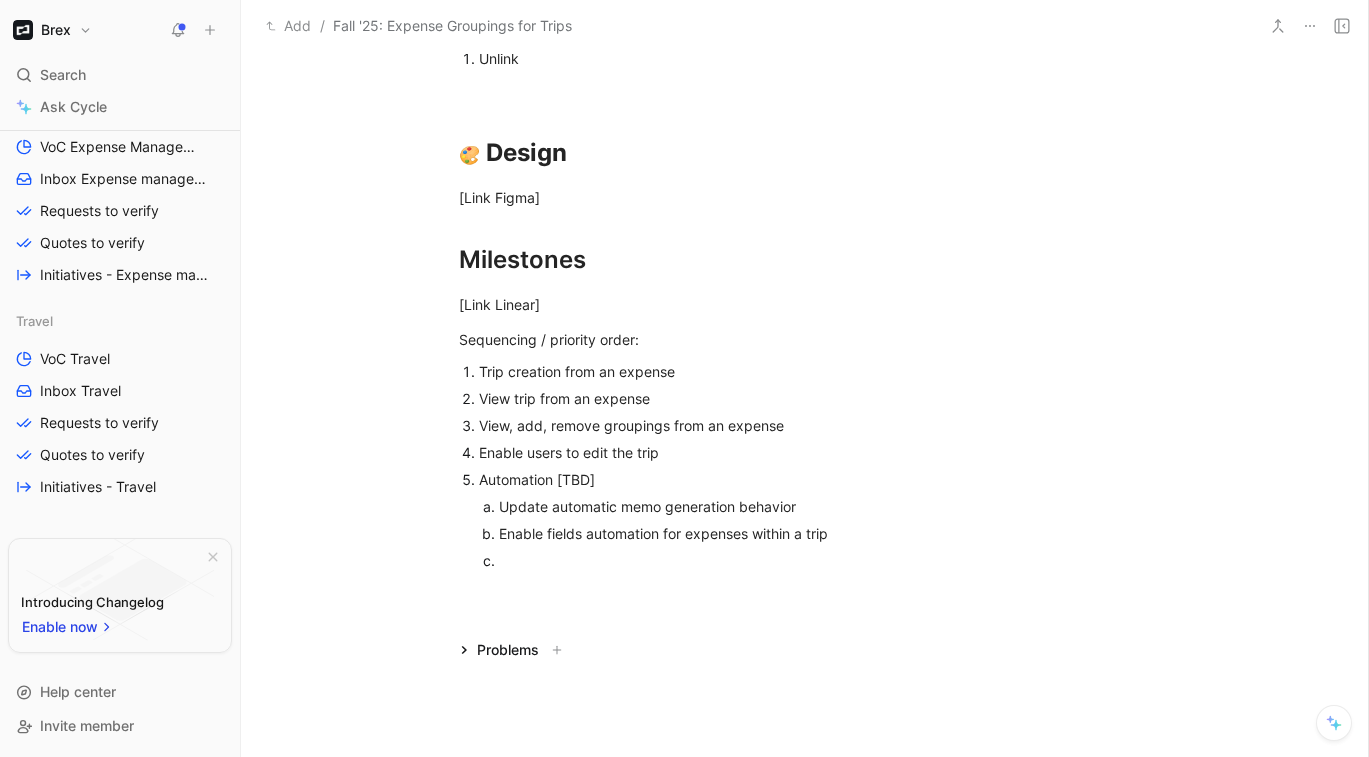 click on "View, add, remove groupings from an expense" at bounding box center (815, 425) 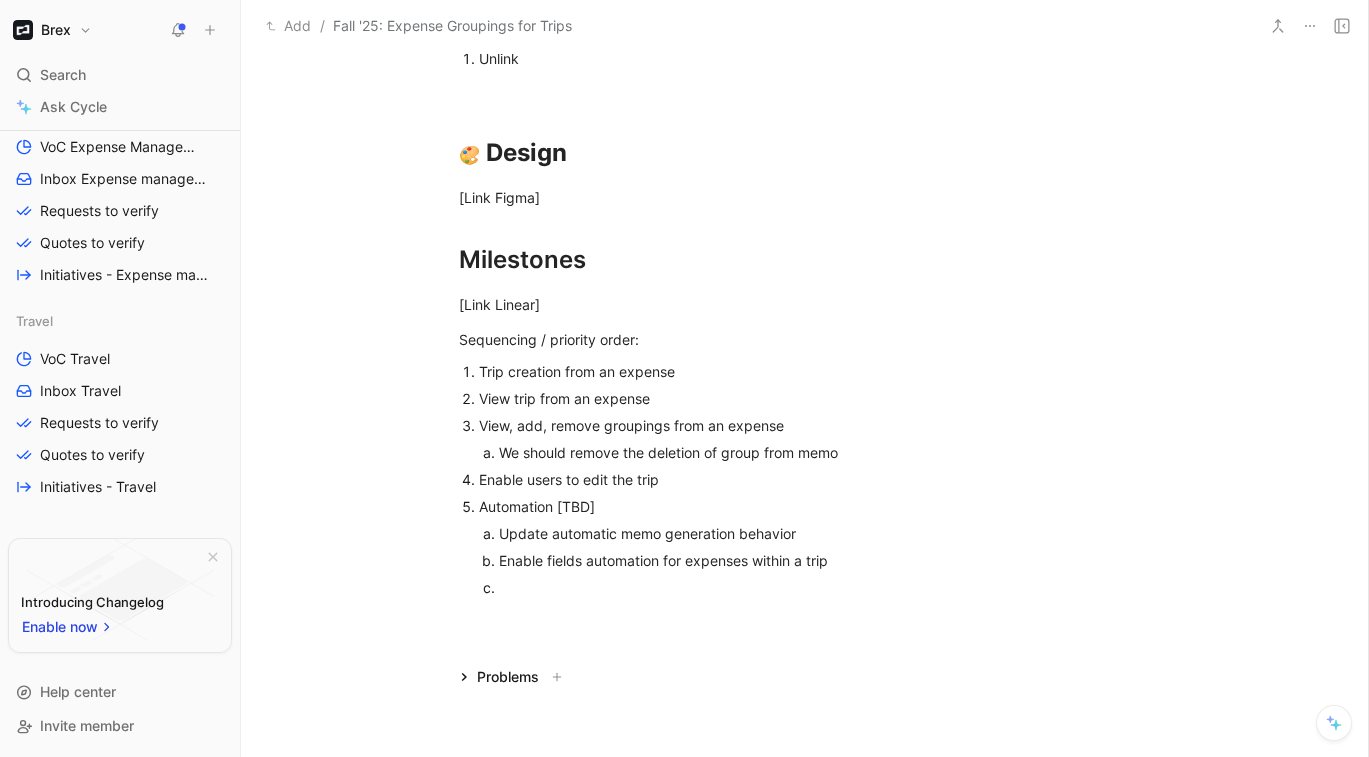 click on "We should remove the deletion of group from memo" at bounding box center [806, 452] 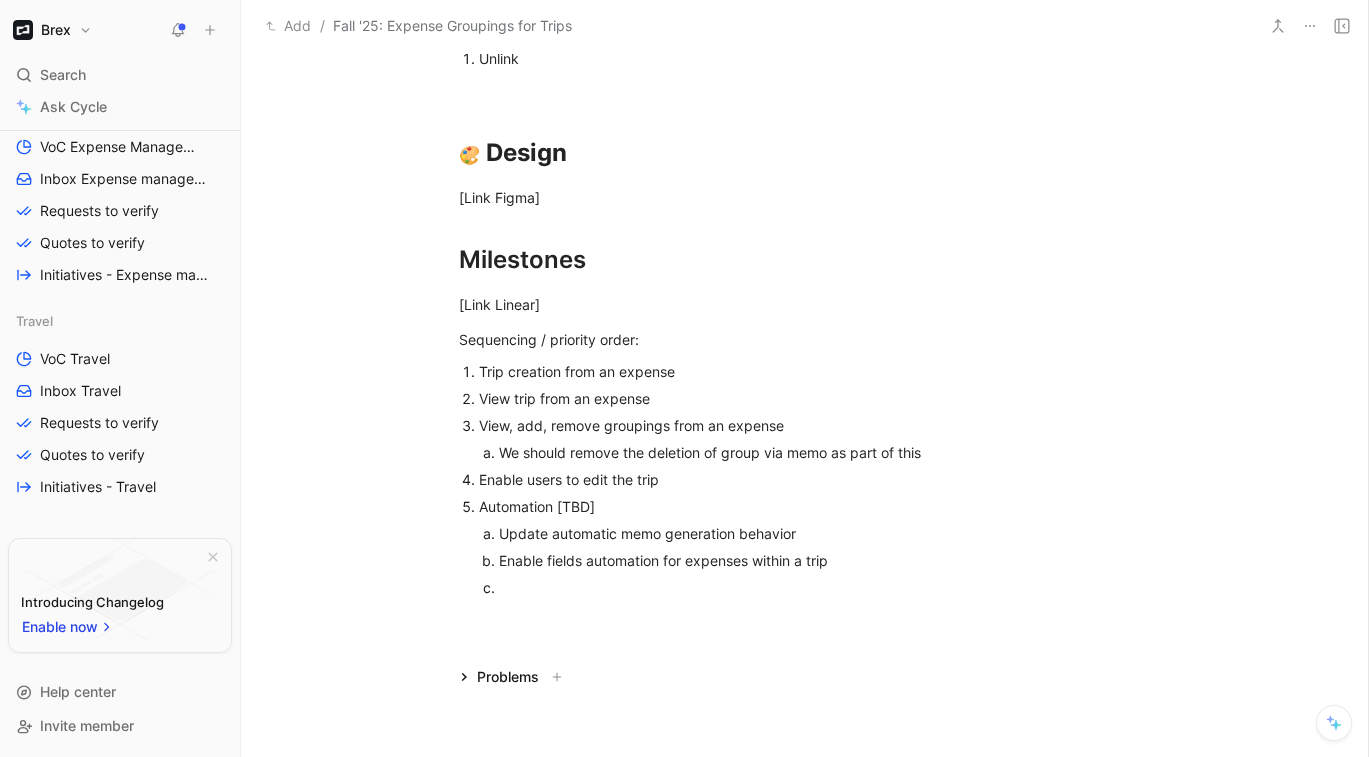 click on "We should remove the deletion of group via memo as part of this" at bounding box center (806, 452) 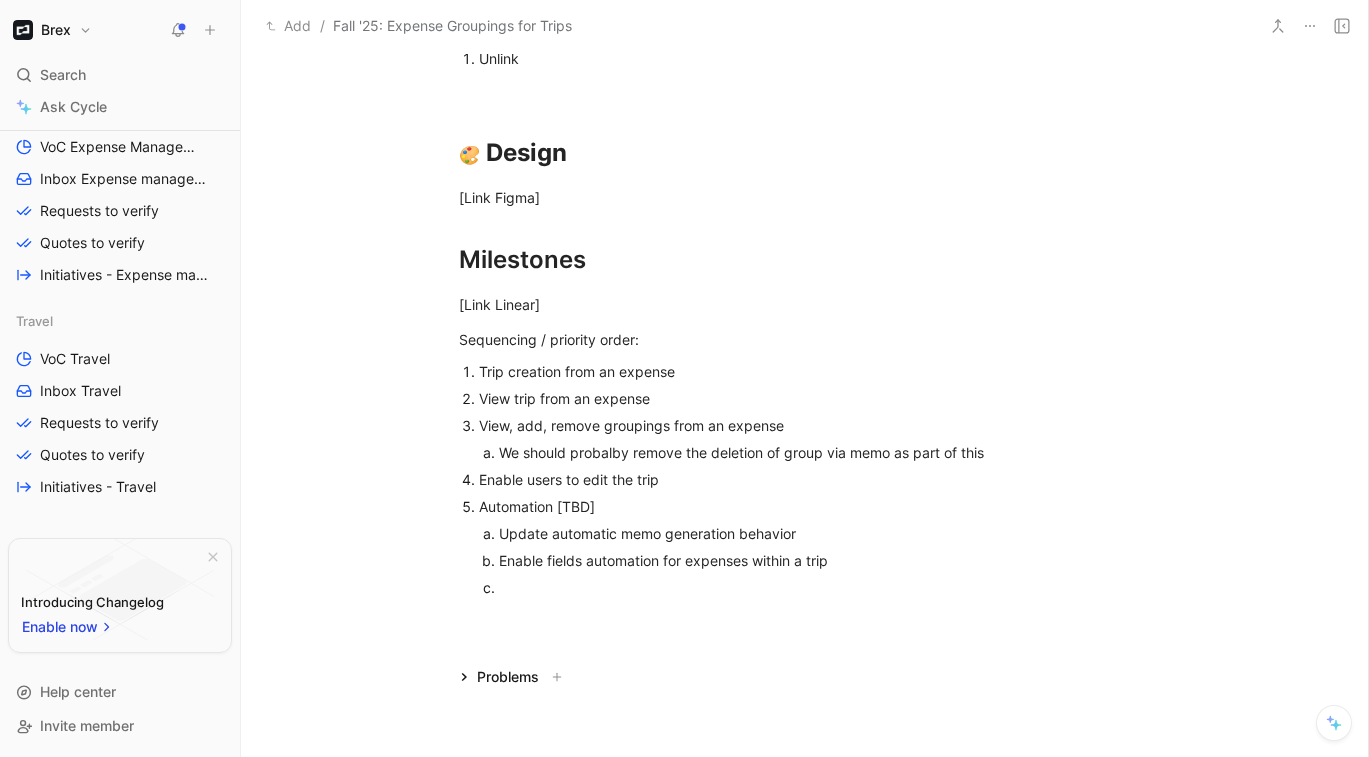 click on "We should probalby remove the deletion of group via memo as part of this" at bounding box center (806, 452) 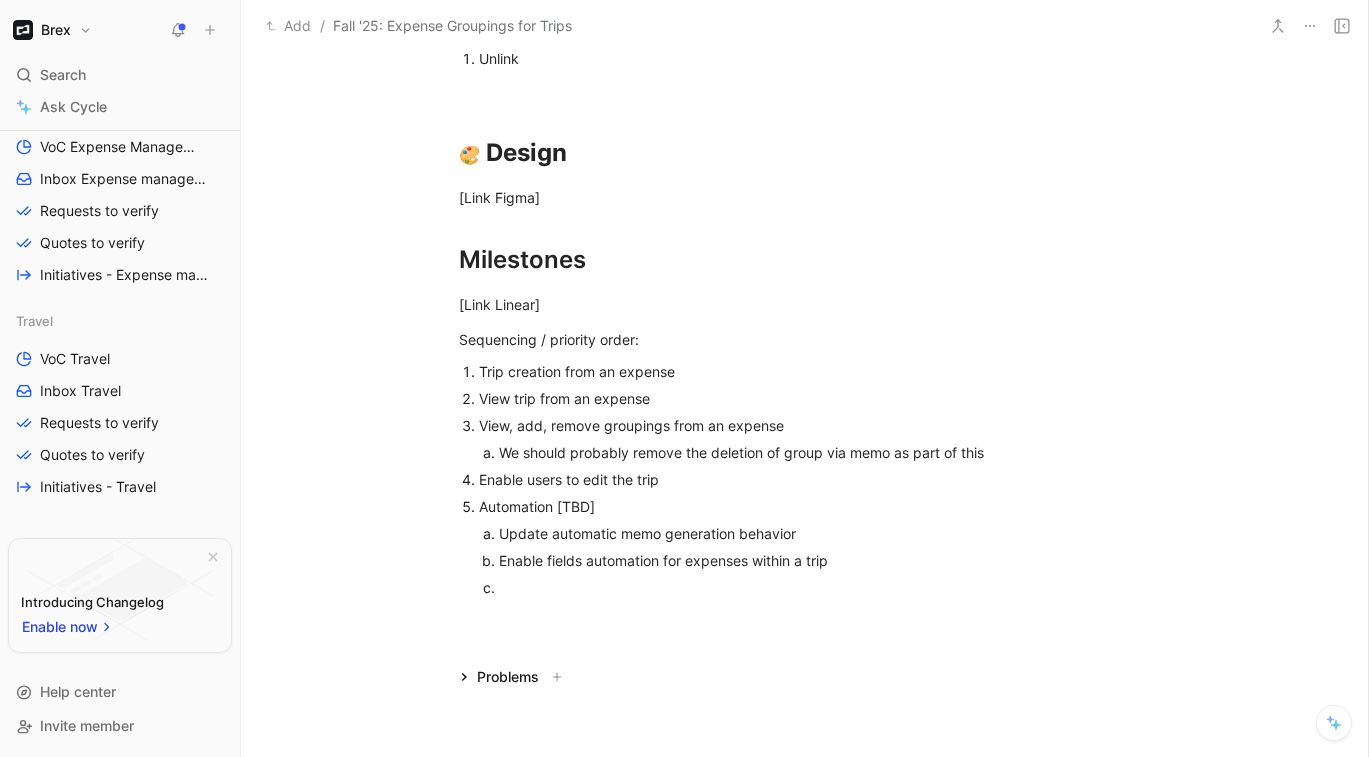 click on "We should probably remove the deletion of group via memo as part of this" at bounding box center [806, 452] 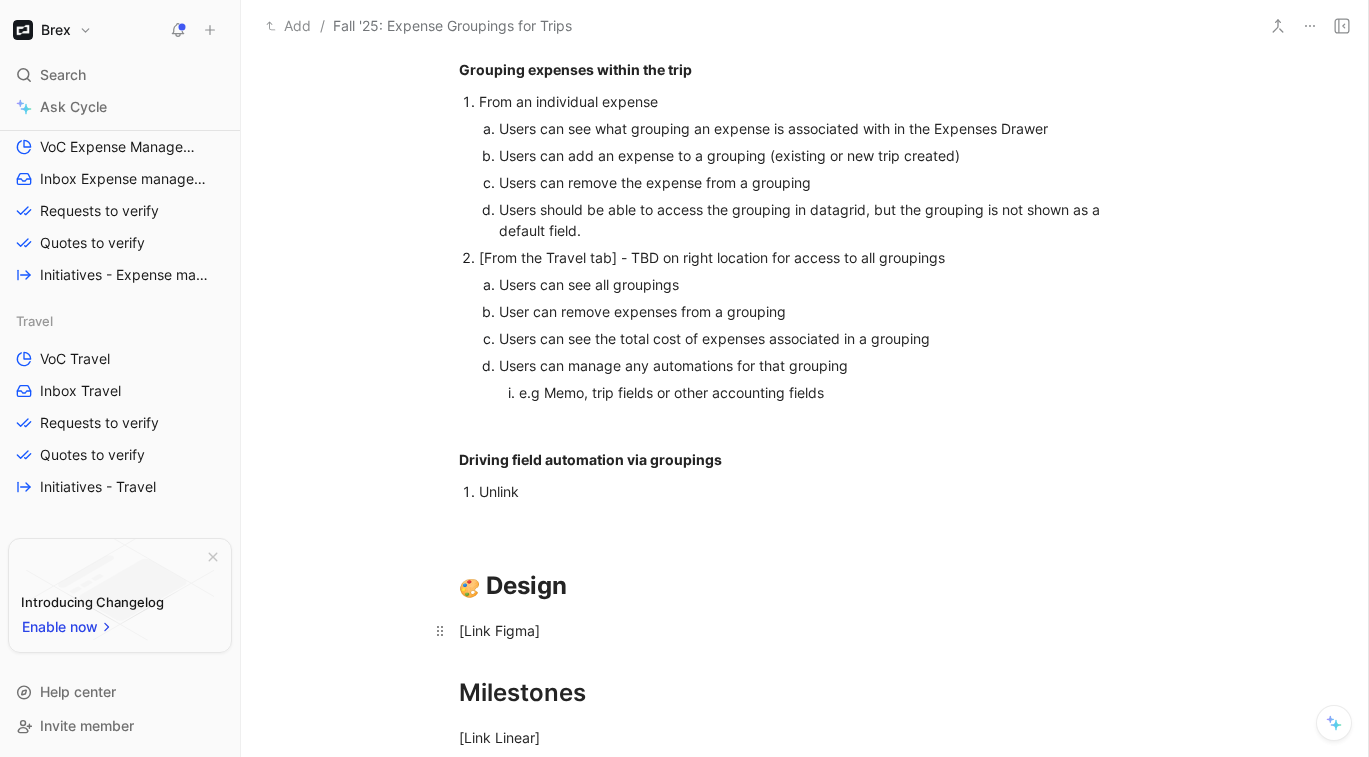 scroll, scrollTop: 1732, scrollLeft: 0, axis: vertical 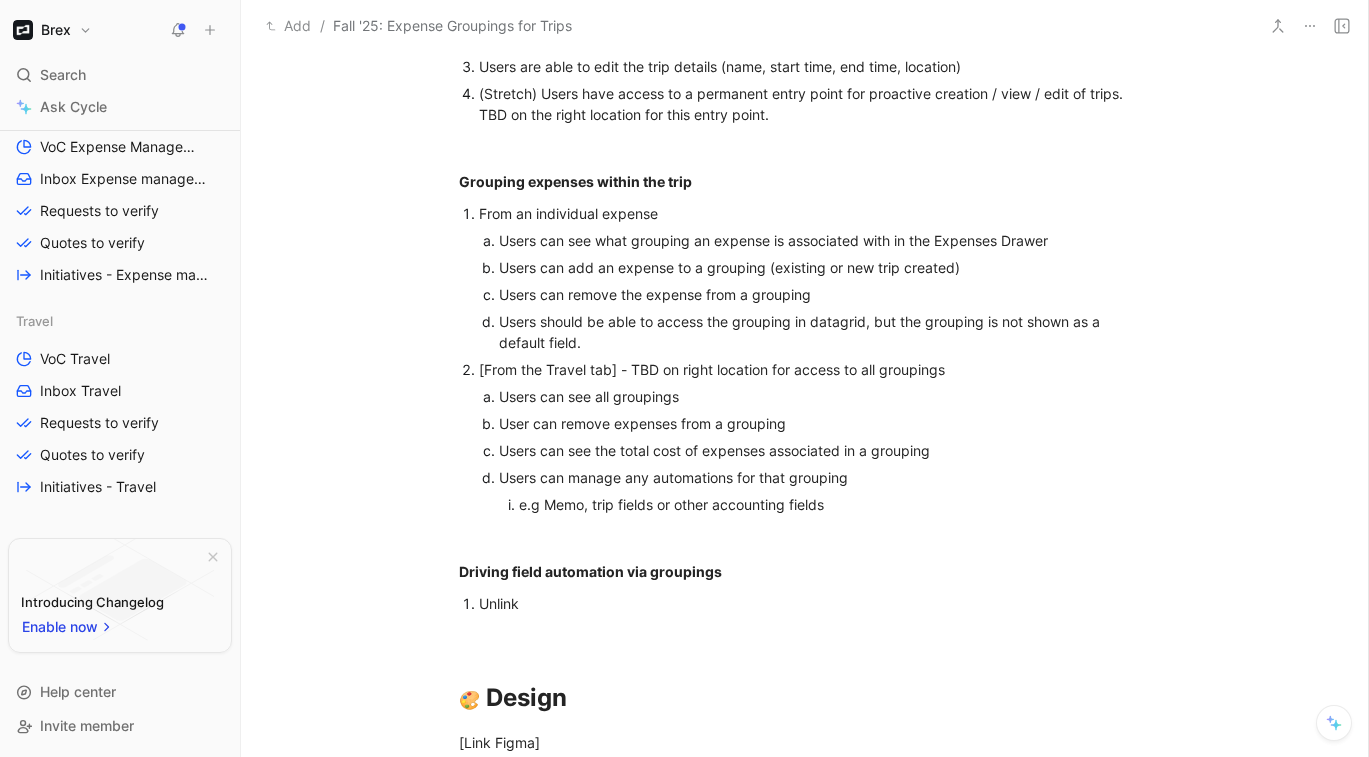 click on "Unlink" at bounding box center [815, 603] 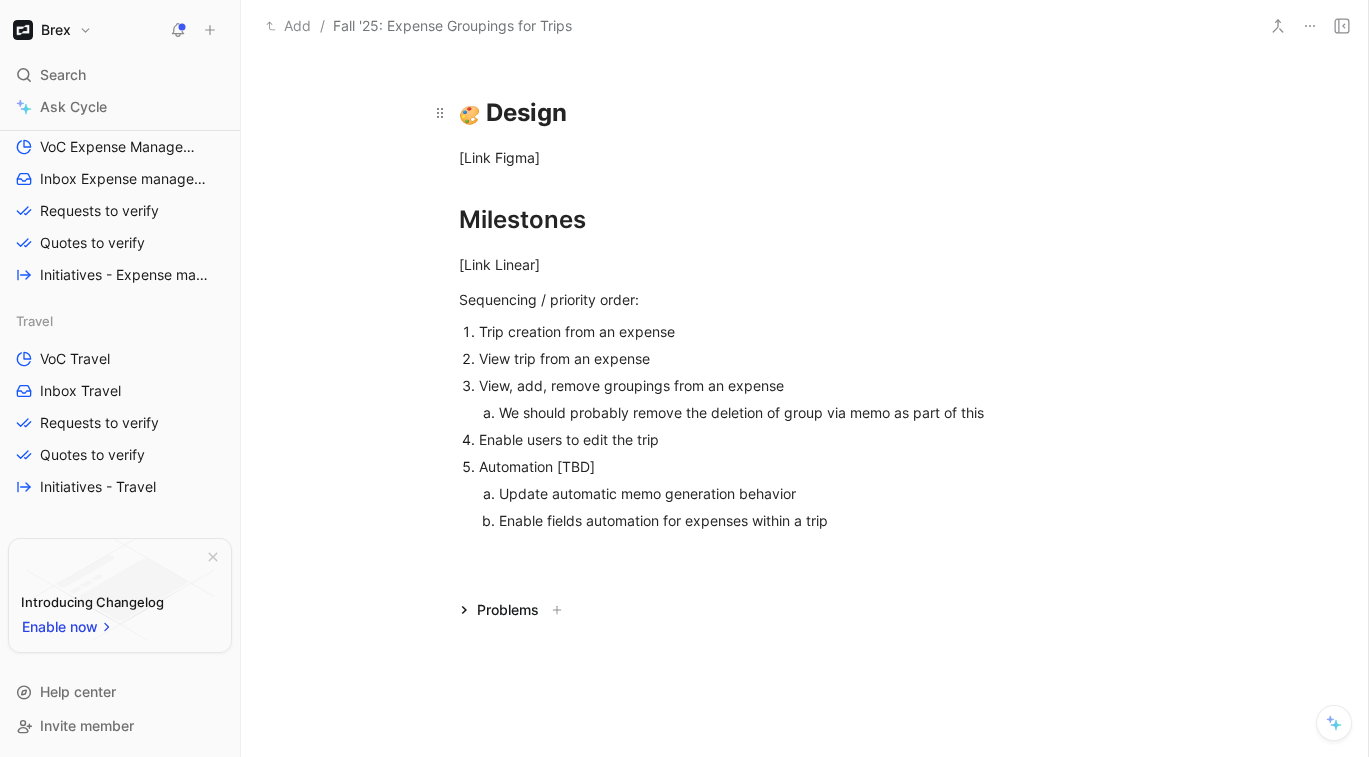 scroll, scrollTop: 2290, scrollLeft: 0, axis: vertical 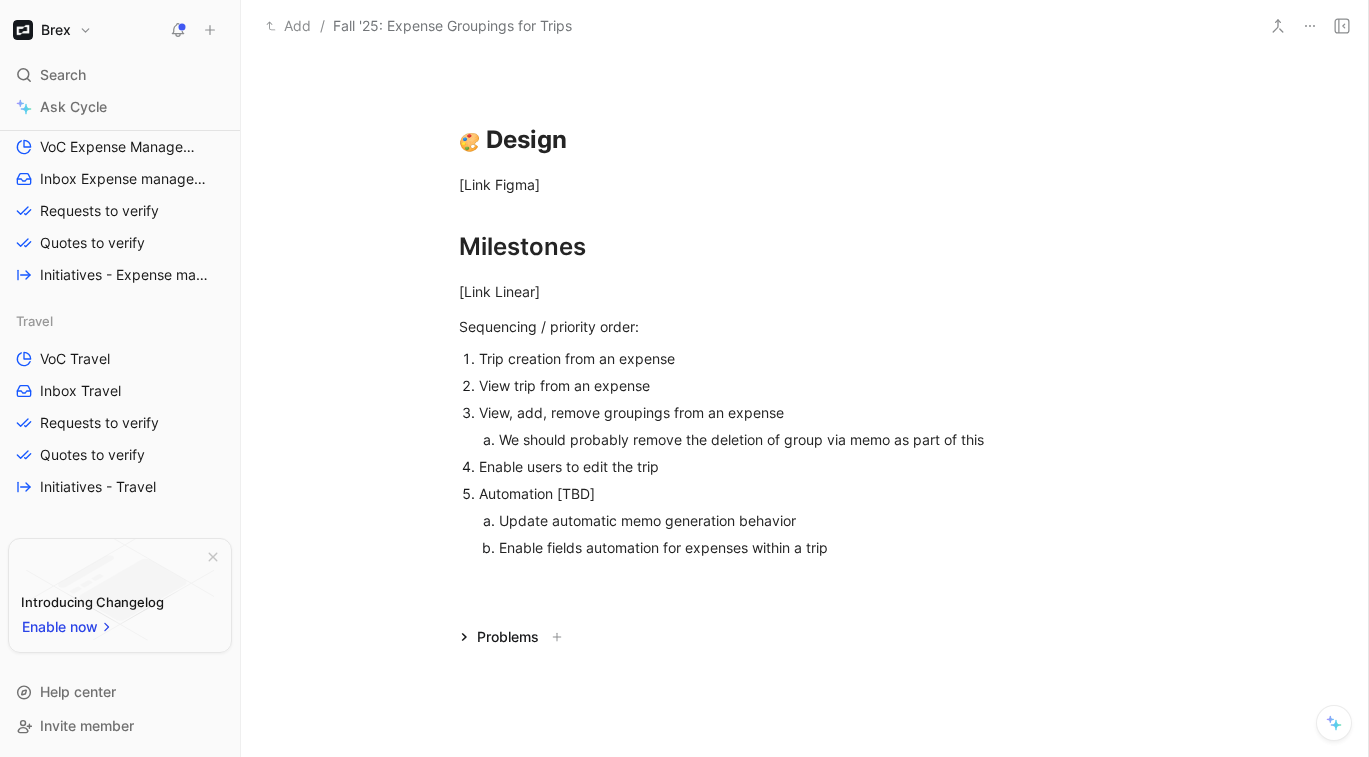 click on "View trip from an expense" at bounding box center [815, 385] 